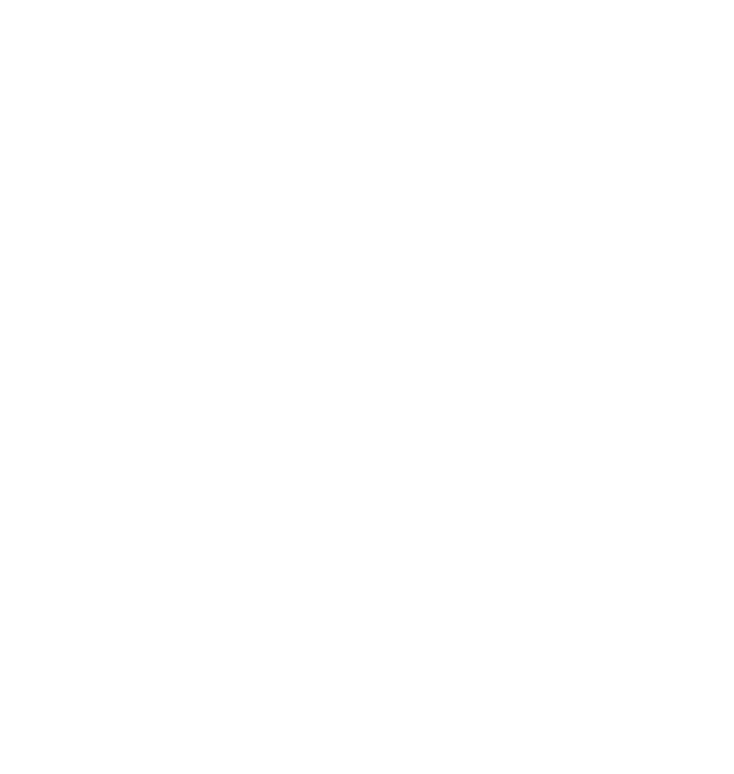 scroll, scrollTop: 0, scrollLeft: 0, axis: both 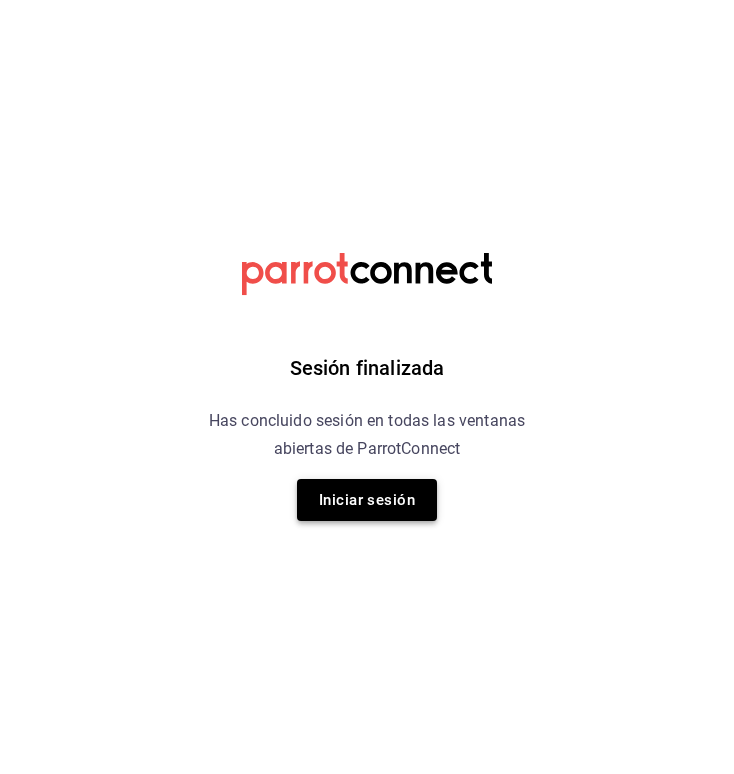 click on "Iniciar sesión" at bounding box center (367, 500) 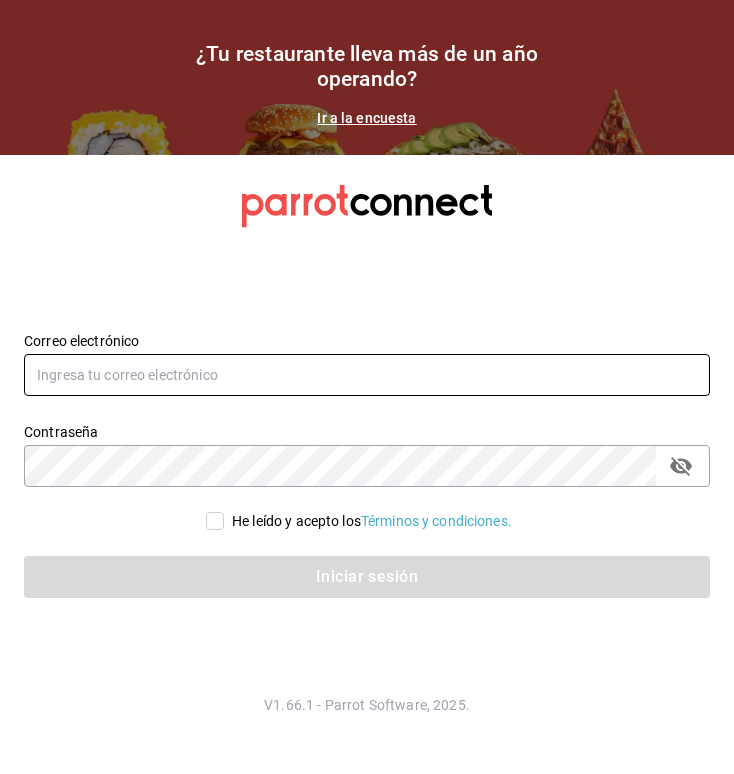 click at bounding box center (367, 375) 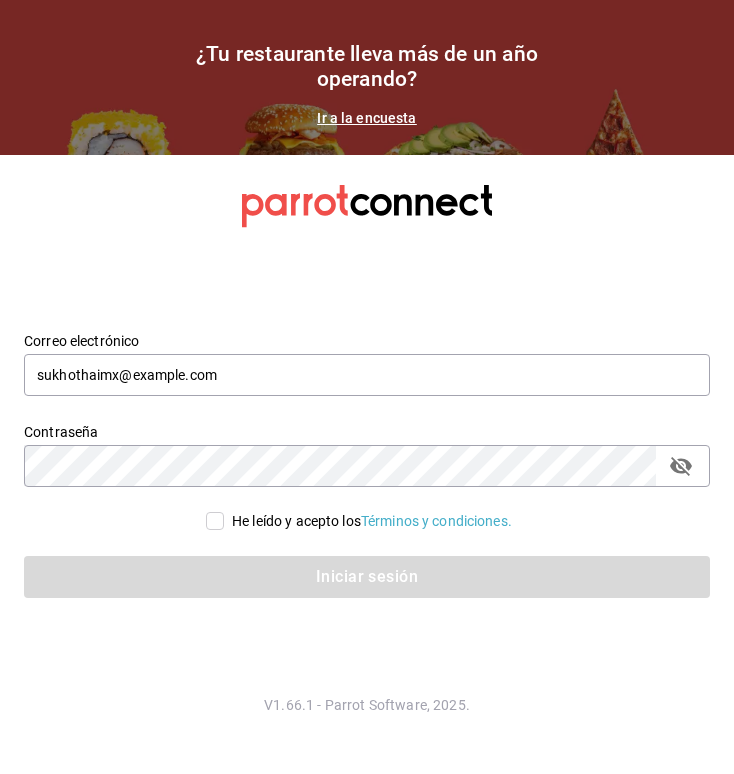 click on "He leído y acepto los  Términos y condiciones." at bounding box center (215, 521) 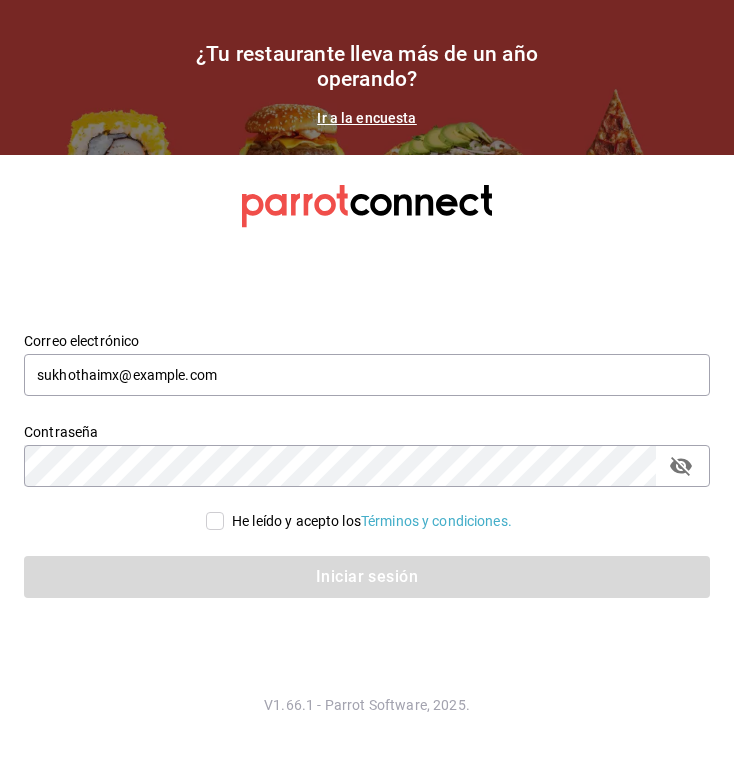 checkbox on "true" 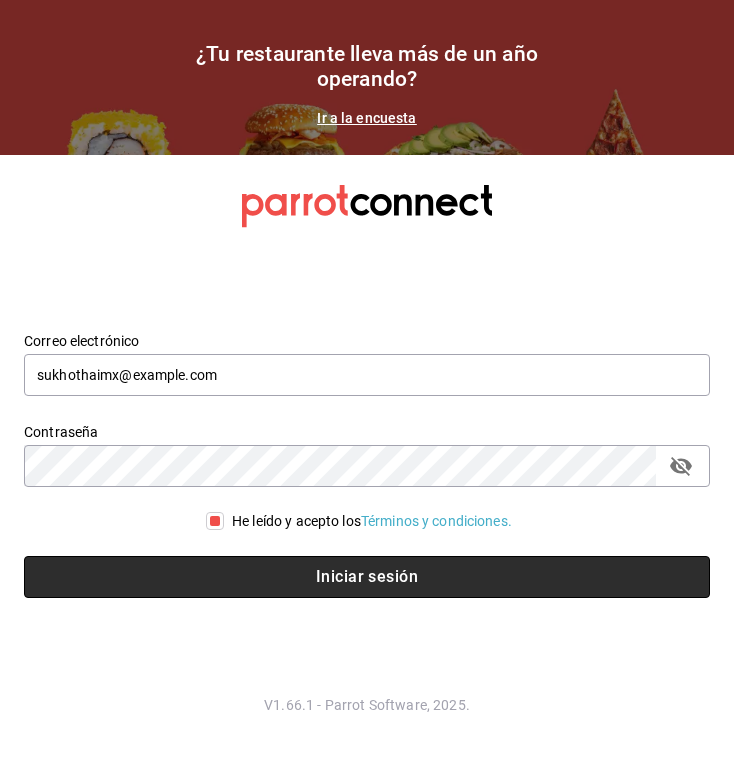 click on "Iniciar sesión" at bounding box center (367, 577) 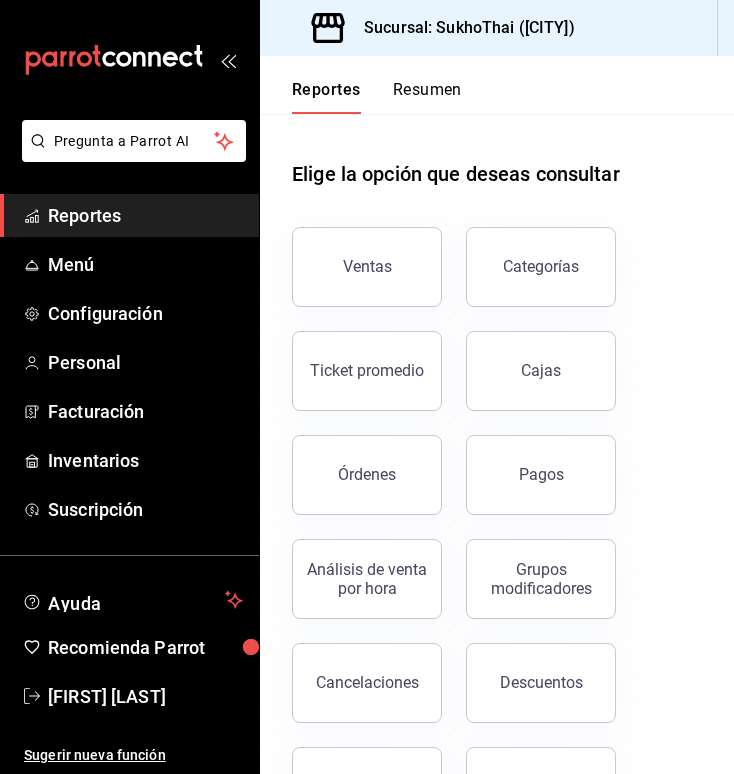 scroll, scrollTop: 0, scrollLeft: 0, axis: both 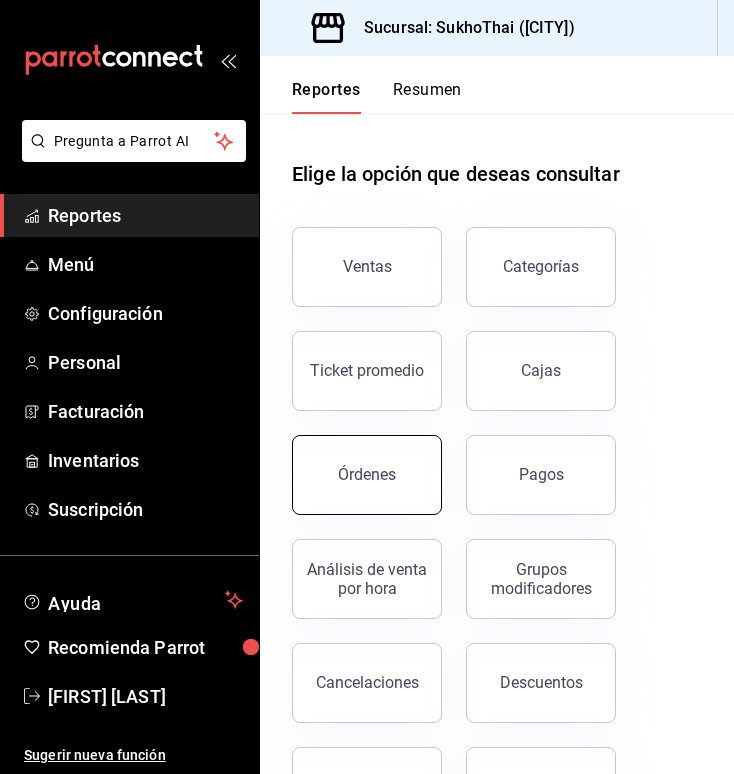click on "Órdenes" at bounding box center [367, 475] 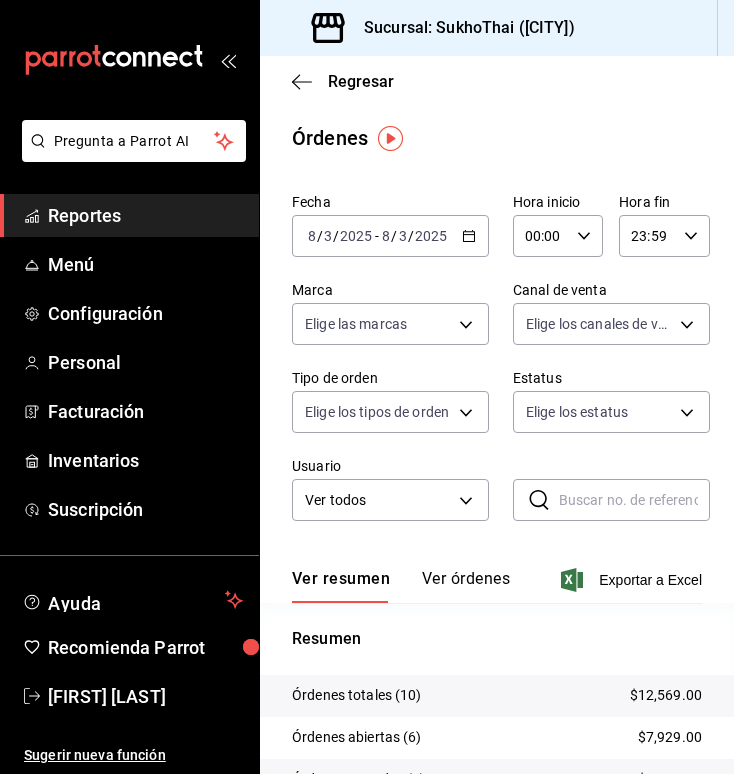 click on "23:59" at bounding box center [647, 236] 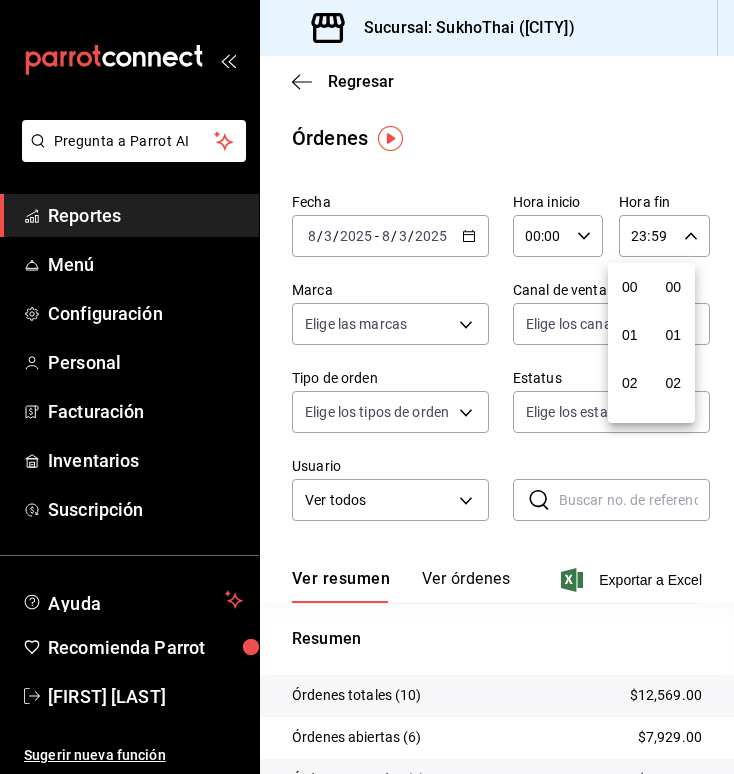 scroll, scrollTop: 992, scrollLeft: 0, axis: vertical 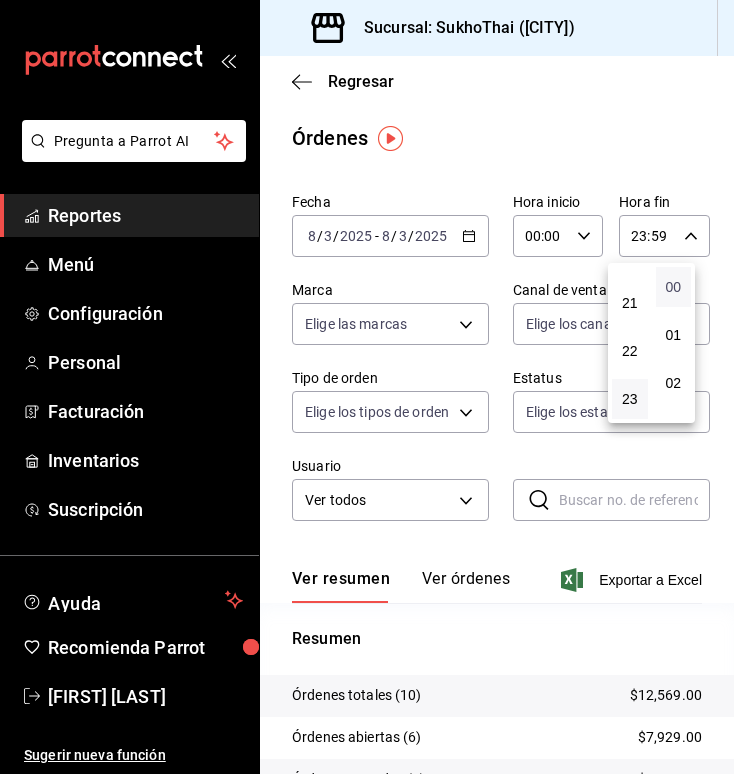 click on "00" at bounding box center (674, 287) 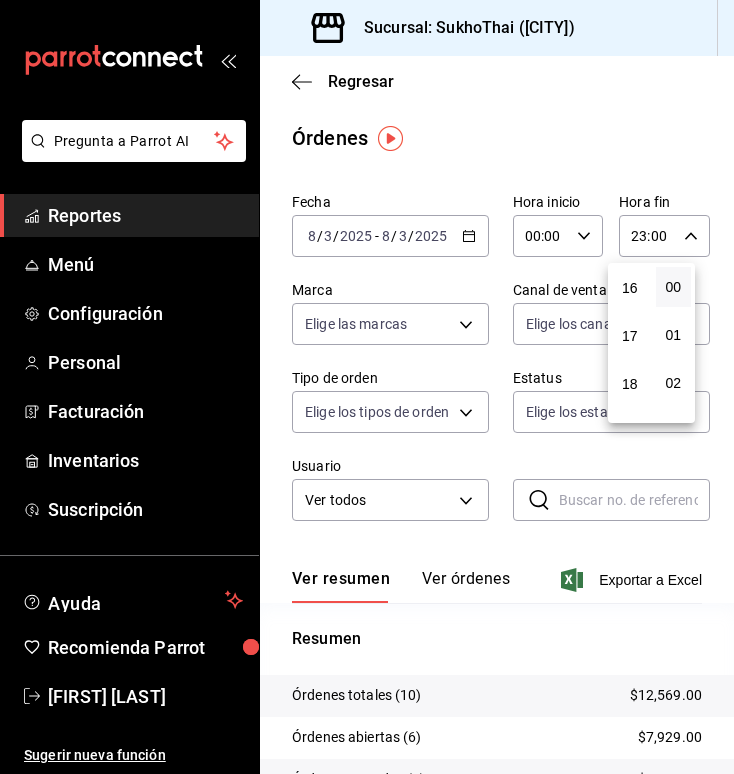 scroll, scrollTop: 766, scrollLeft: 0, axis: vertical 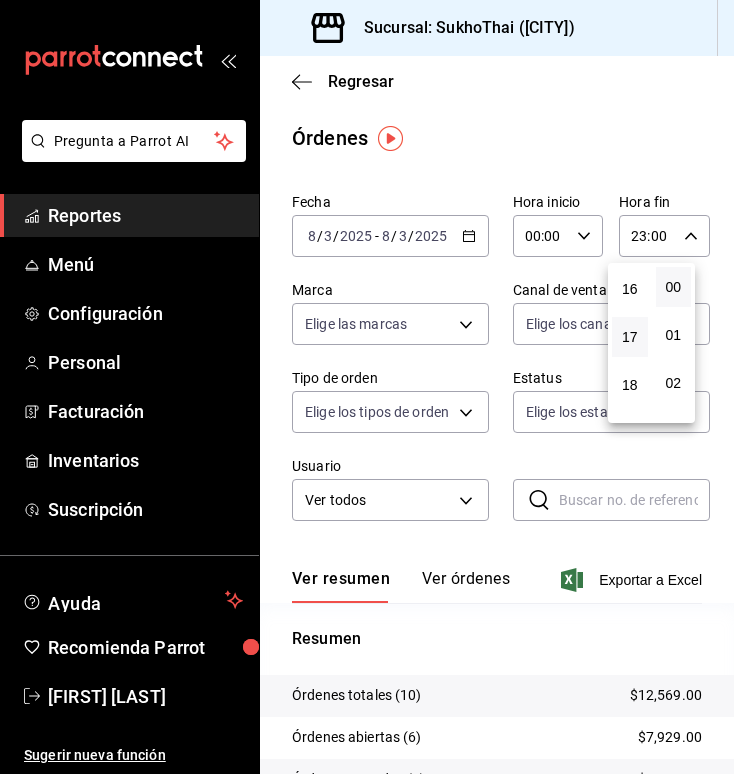 click on "17" at bounding box center (630, 337) 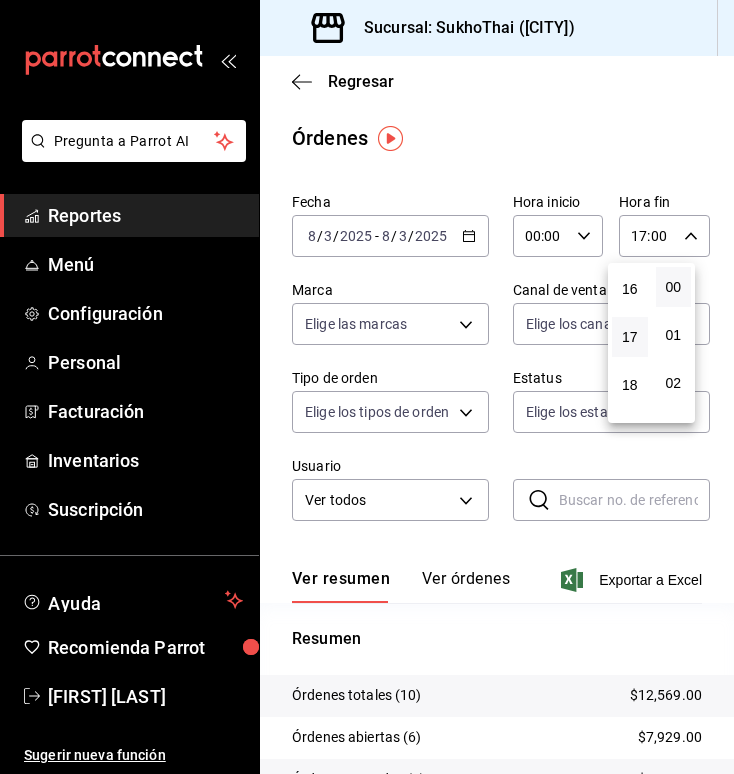 click at bounding box center (367, 387) 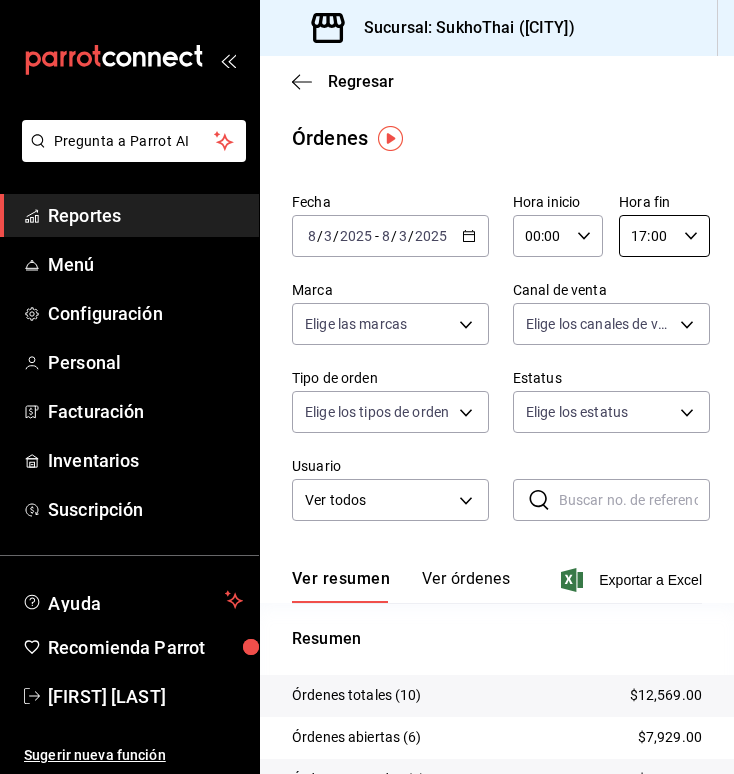 click 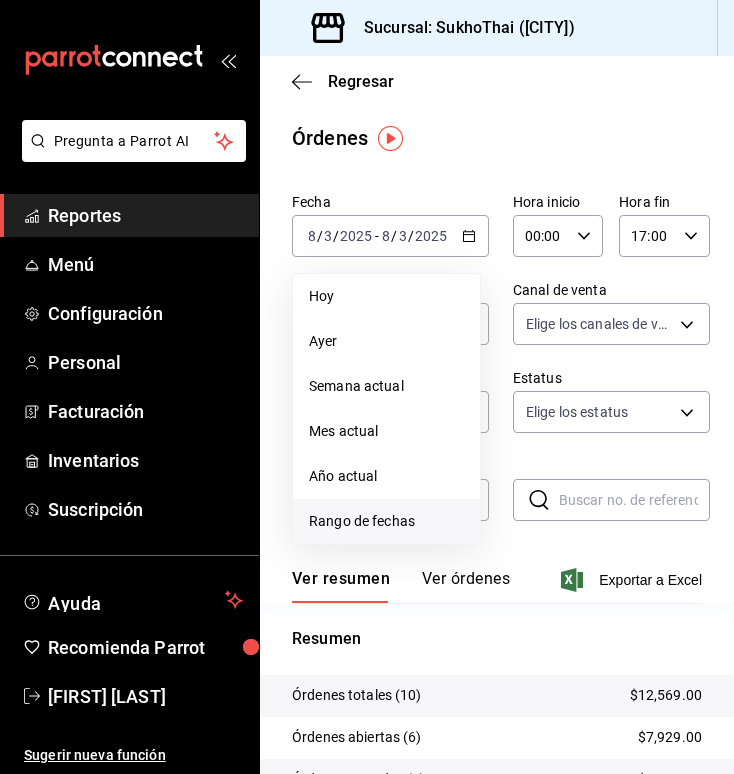 click on "Rango de fechas" at bounding box center (386, 521) 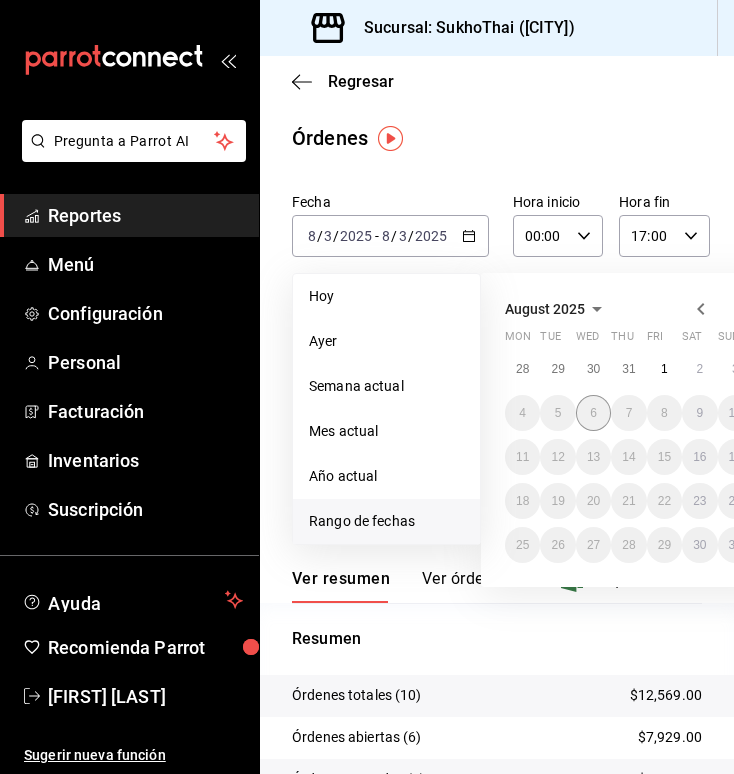 scroll, scrollTop: 0, scrollLeft: 80, axis: horizontal 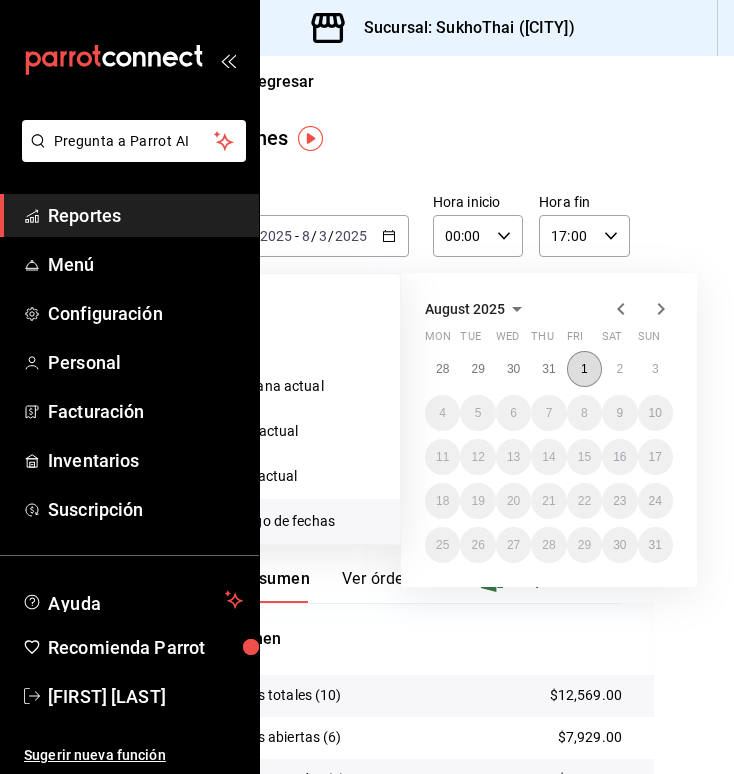 click on "1" at bounding box center [584, 369] 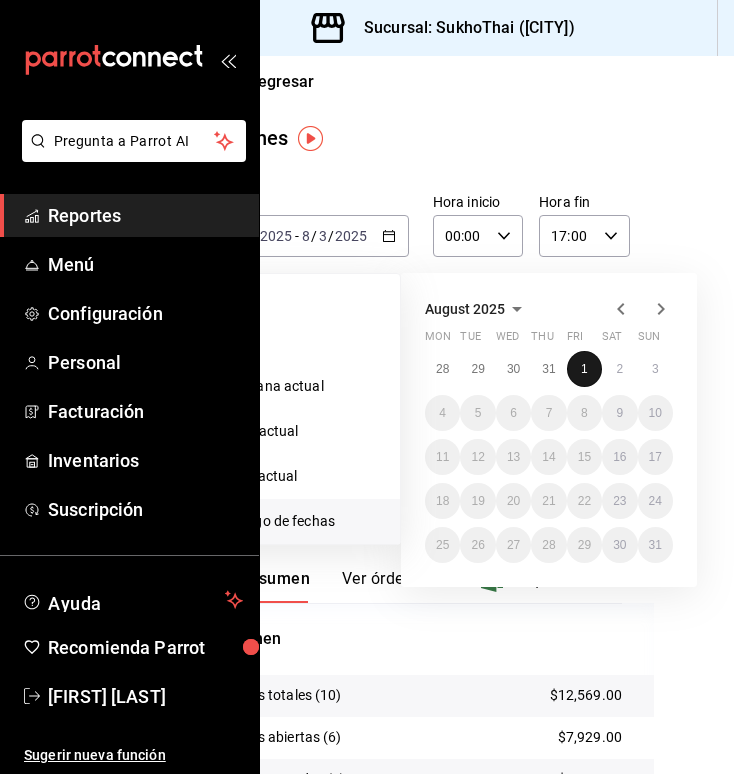 click on "1" at bounding box center (584, 369) 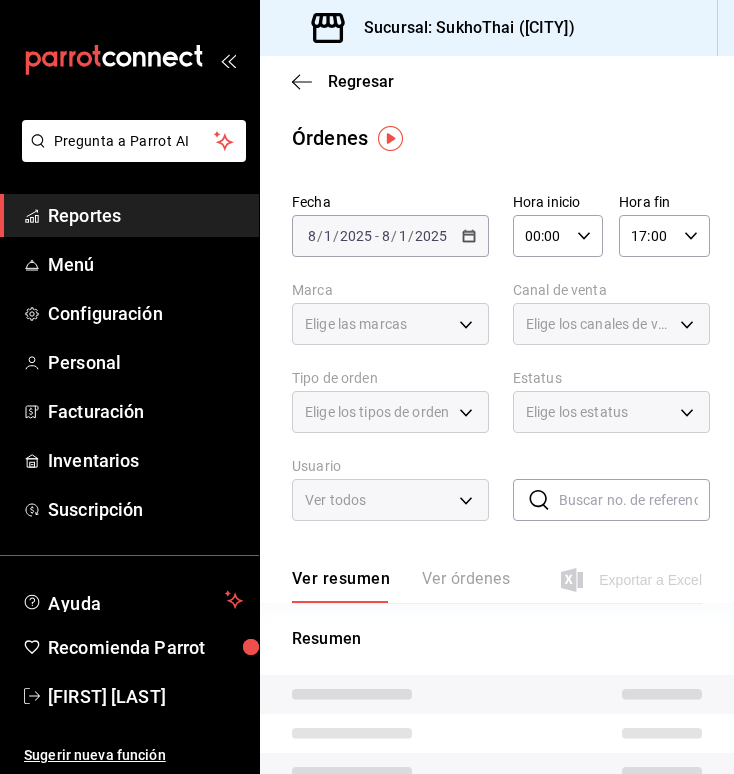 scroll, scrollTop: 0, scrollLeft: 0, axis: both 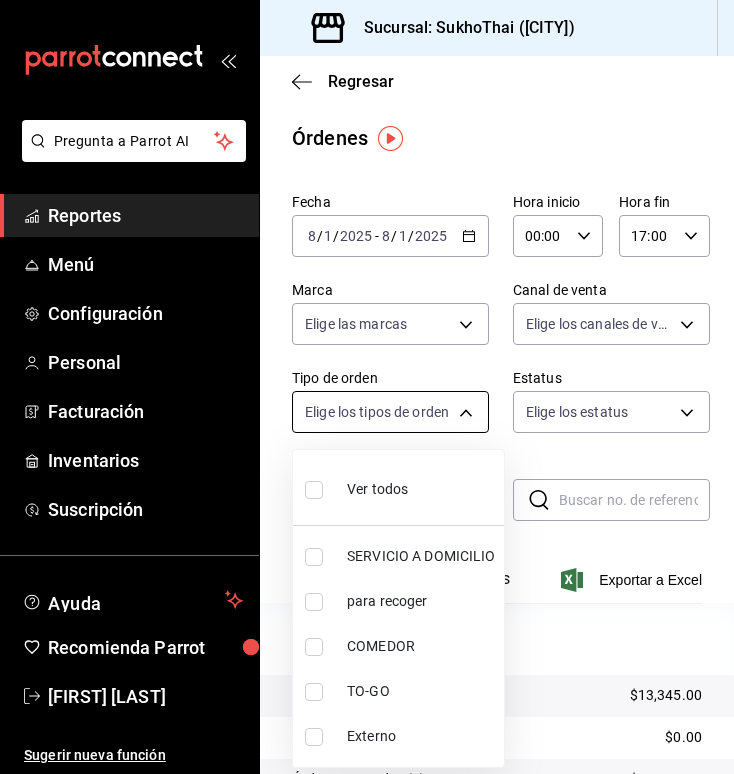 click on "Pregunta a Parrot AI Reportes   Menú   Configuración   Personal   Facturación   Inventarios   Suscripción   Ayuda Recomienda Parrot   Fernando Gamez   Sugerir nueva función   Sucursal: SukhoThai (MTY) Regresar Órdenes Fecha 2025-08-01 8 / 1 / 2025 - 2025-08-01 8 / 1 / 2025 Hora inicio 00:00 Hora inicio Hora fin 17:00 Hora fin Marca Elige las marcas Canal de venta Elige los canales de venta Tipo de orden Elige los tipos de orden Estatus Elige los estatus Usuario Ver todos ALL ​ ​ Ver resumen Ver órdenes Exportar a Excel Resumen Órdenes totales (9) $13,345.00 Órdenes abiertas (0) $0.00 Órdenes cerradas (9) $13,345.00 Órdenes canceladas (0) $0.00 Órdenes negadas (0) $0.00 ¿Quieres ver el consumo promedio por orden y comensal? Ve al reporte de Ticket promedio Pregunta a Parrot AI Reportes   Menú   Configuración   Personal   Facturación   Inventarios   Suscripción   Ayuda Recomienda Parrot   Fernando Gamez   Sugerir nueva función   GANA 1 MES GRATIS EN TU SUSCRIPCIÓN AQUÍ Ver video tutorial" at bounding box center (367, 387) 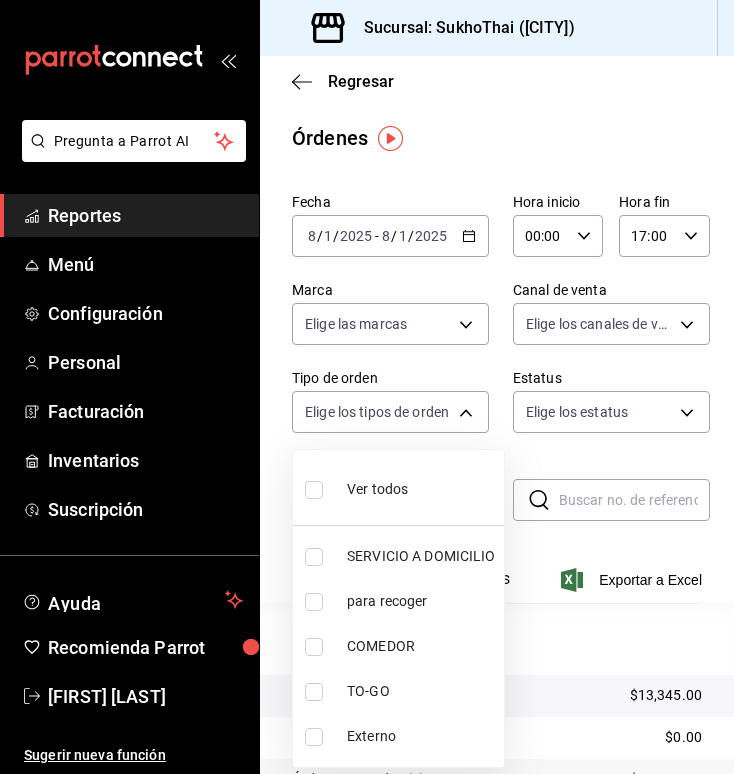 click on "COMEDOR" at bounding box center (398, 646) 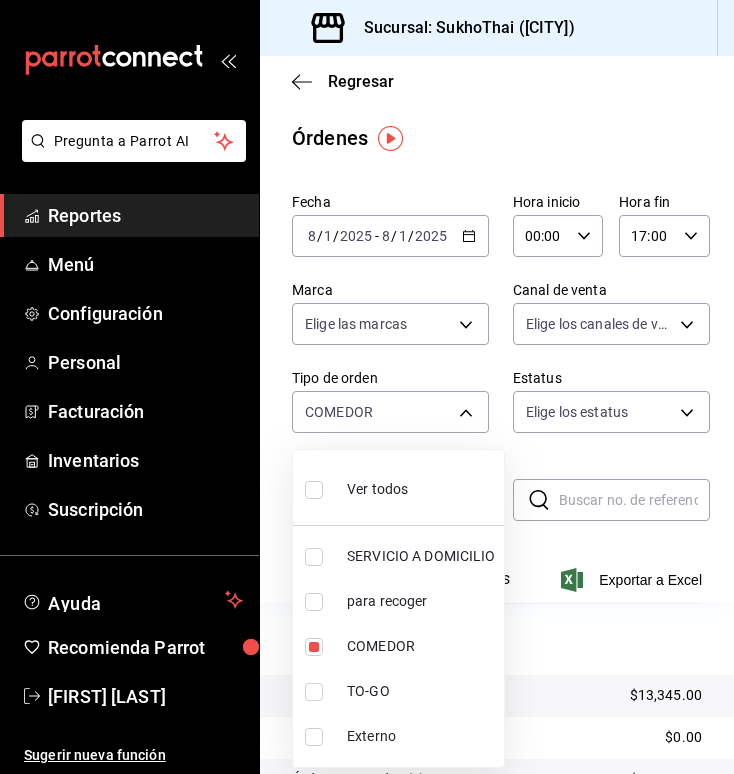 click at bounding box center [367, 387] 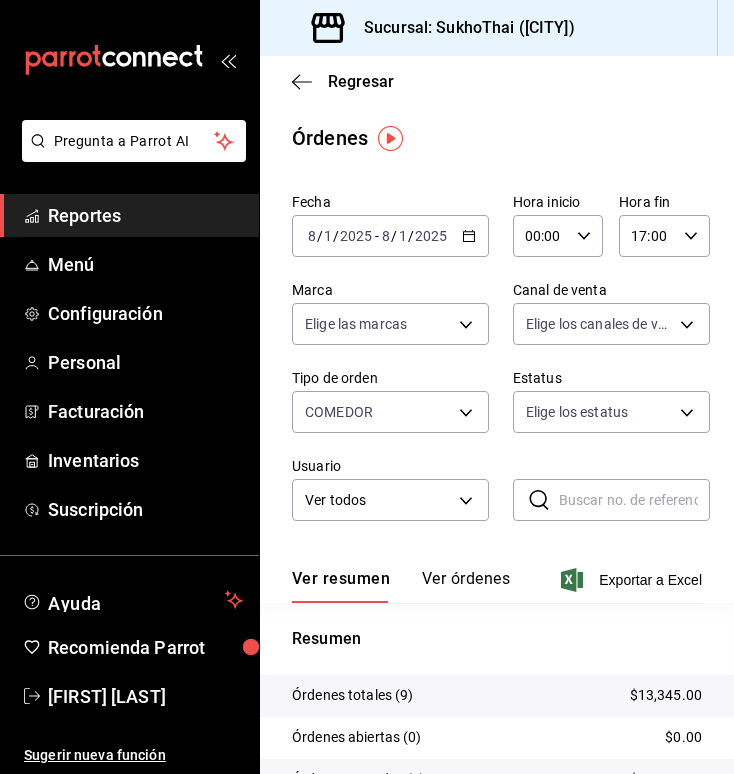 click 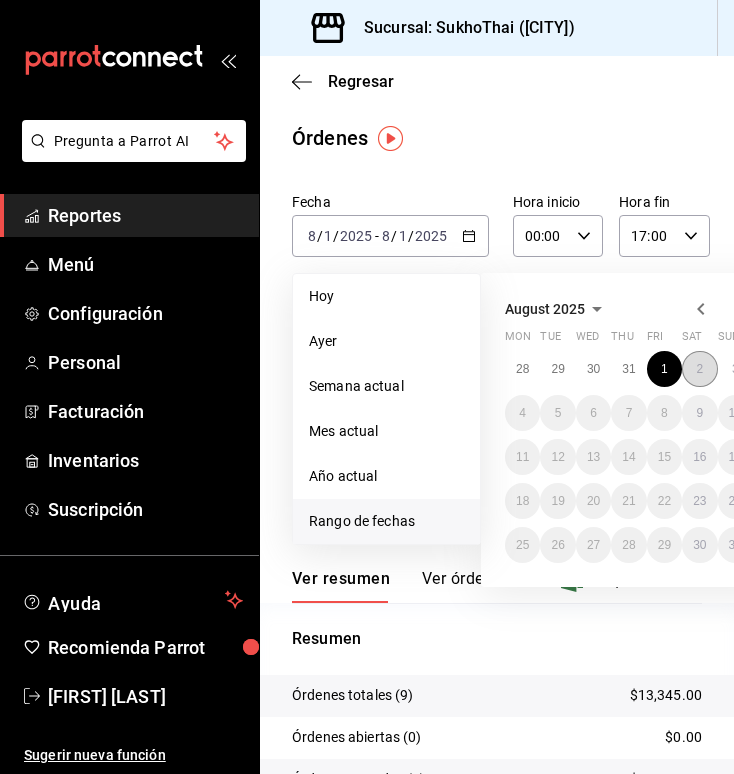 click on "2" at bounding box center (699, 369) 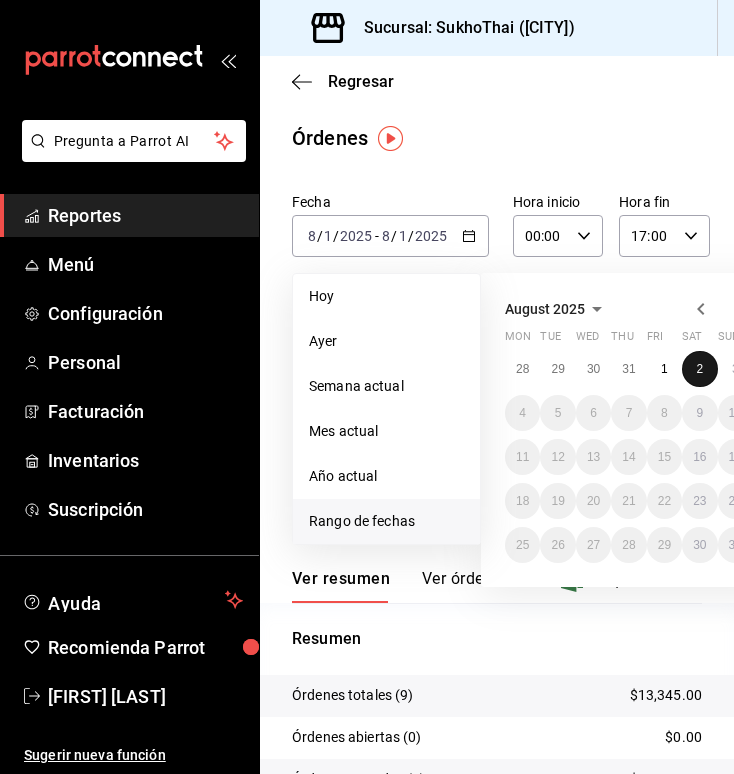click on "2" at bounding box center [699, 369] 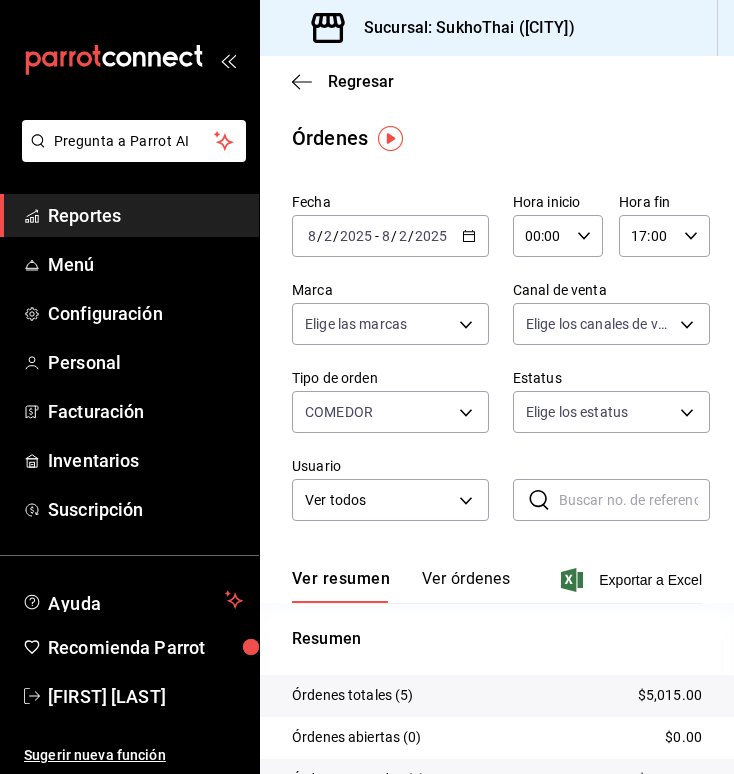 click 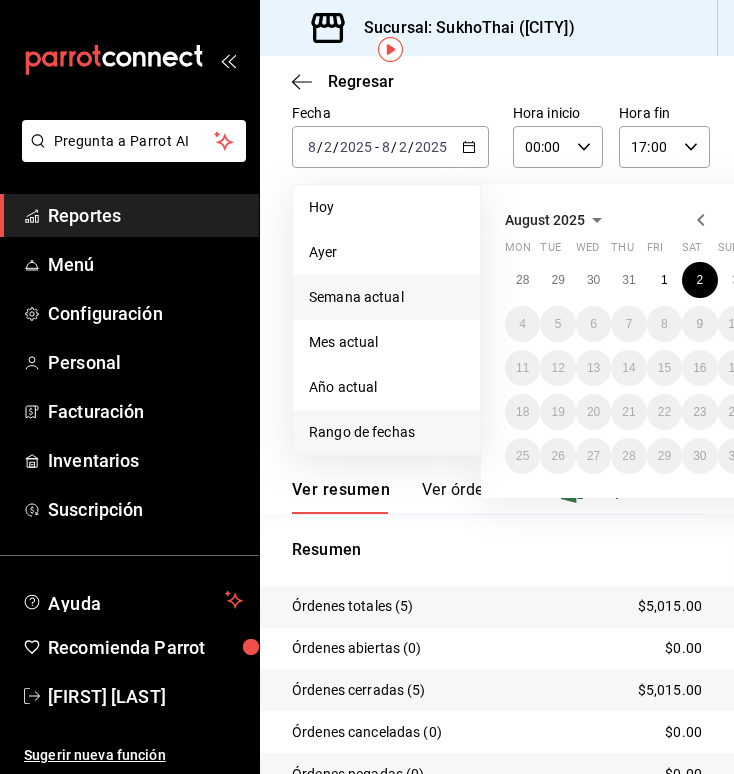 scroll, scrollTop: 0, scrollLeft: 0, axis: both 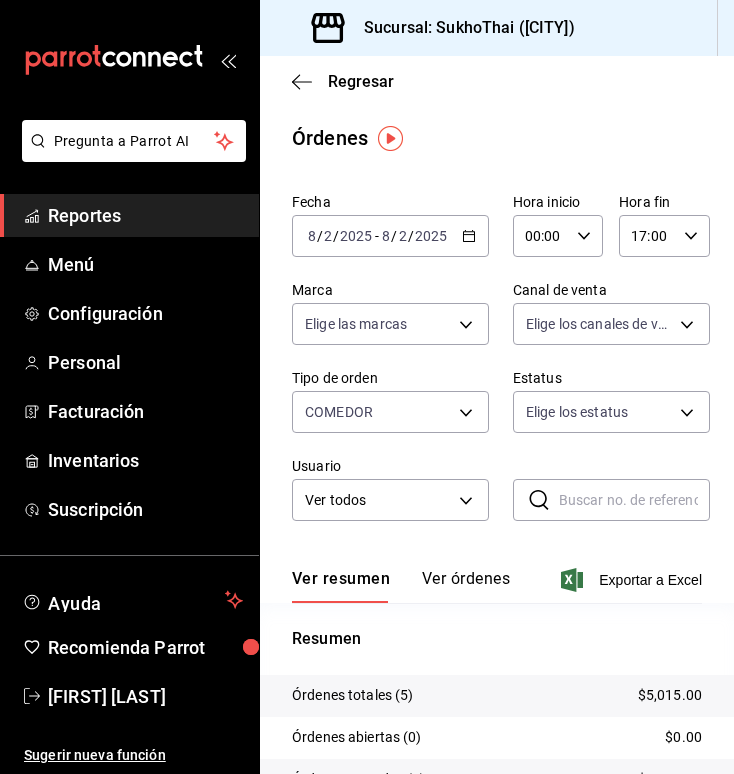 click on "00:00" at bounding box center (541, 236) 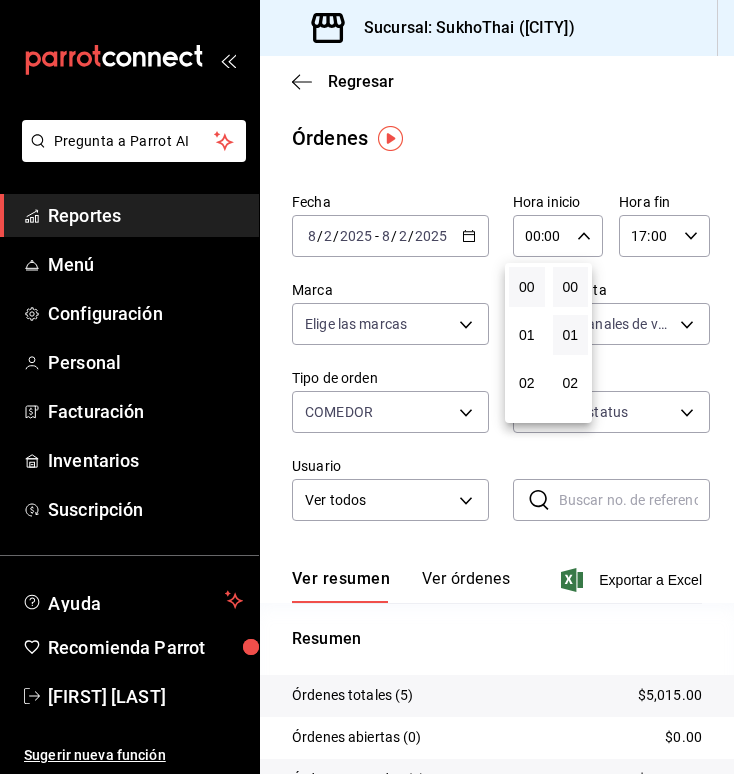 click on "01" at bounding box center [571, 335] 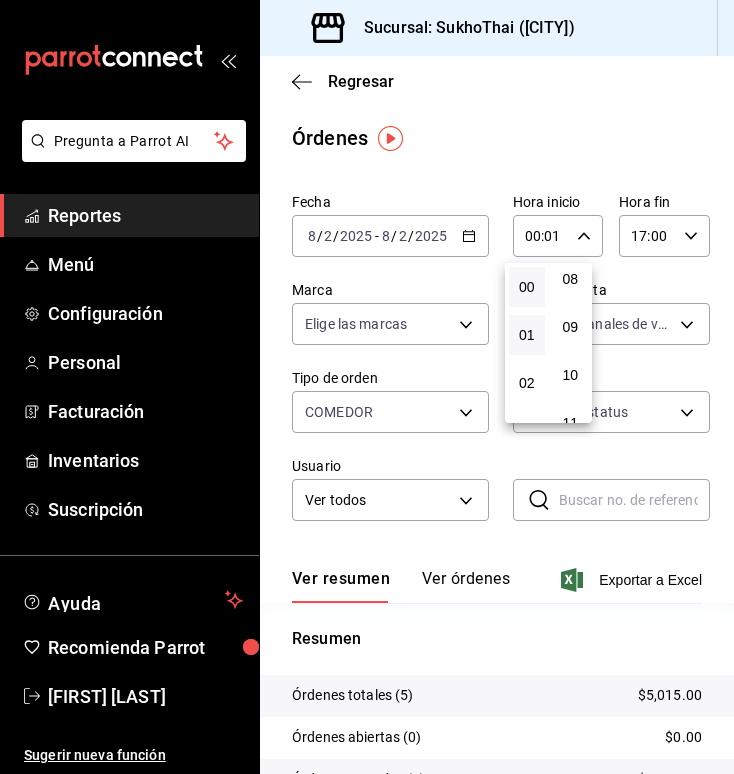 scroll, scrollTop: 393, scrollLeft: 0, axis: vertical 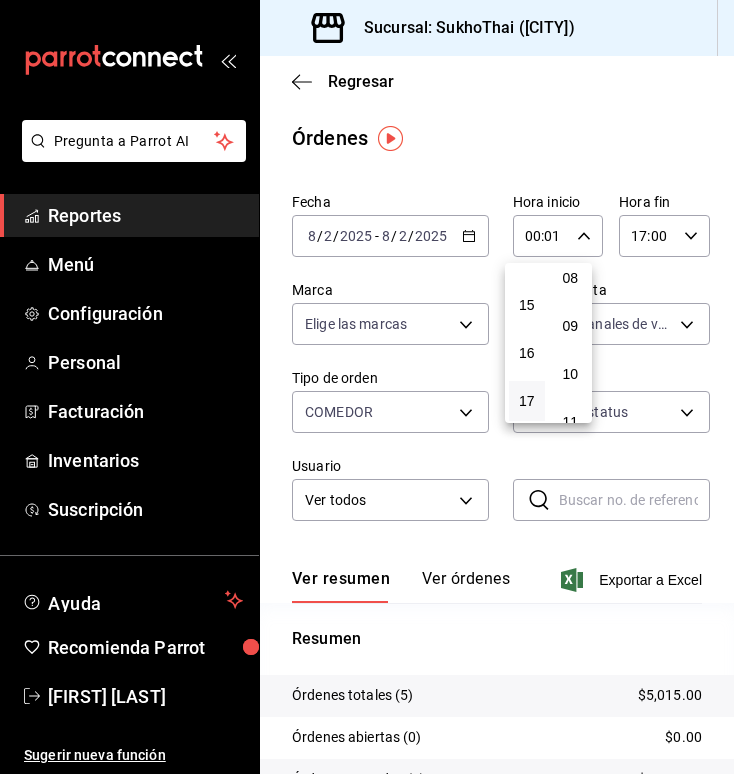 click on "17" at bounding box center (527, 401) 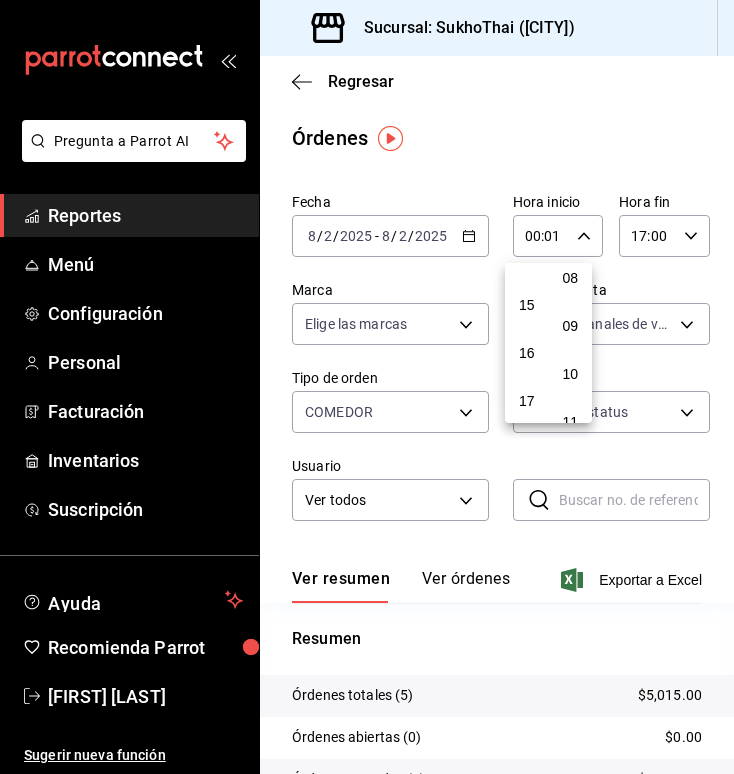 type on "17:01" 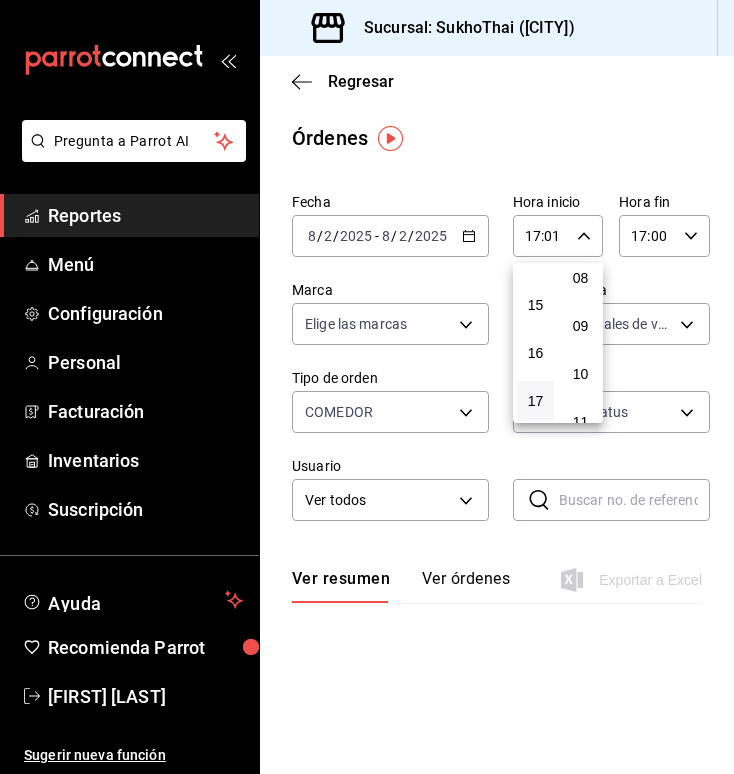 click at bounding box center [367, 387] 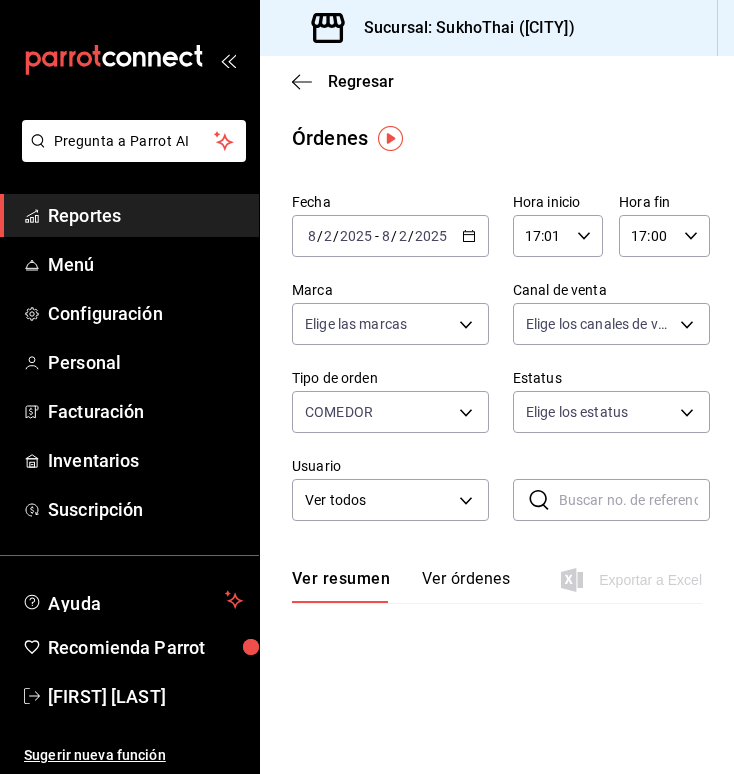 click on "17:00 Hora fin" at bounding box center [664, 236] 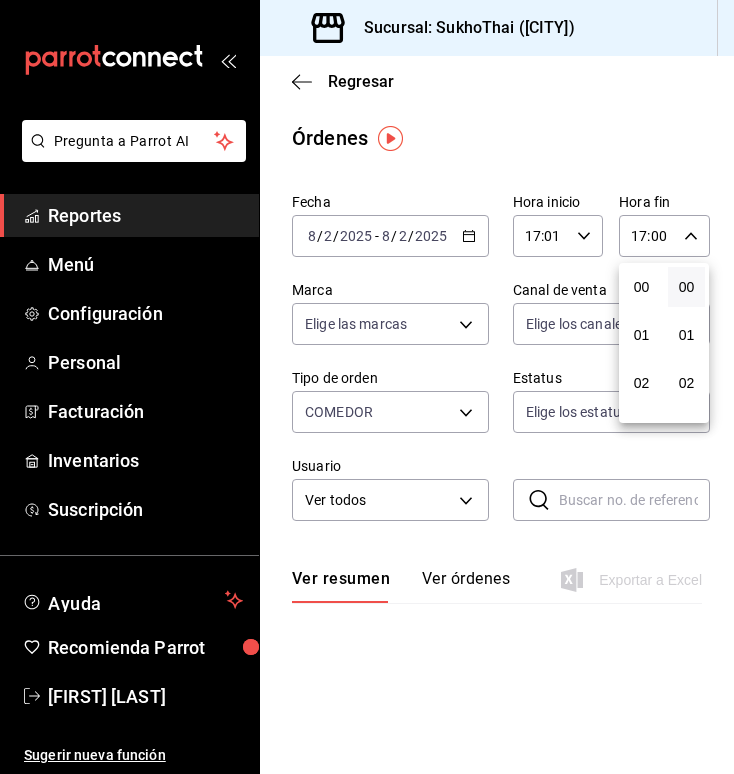 scroll, scrollTop: 816, scrollLeft: 0, axis: vertical 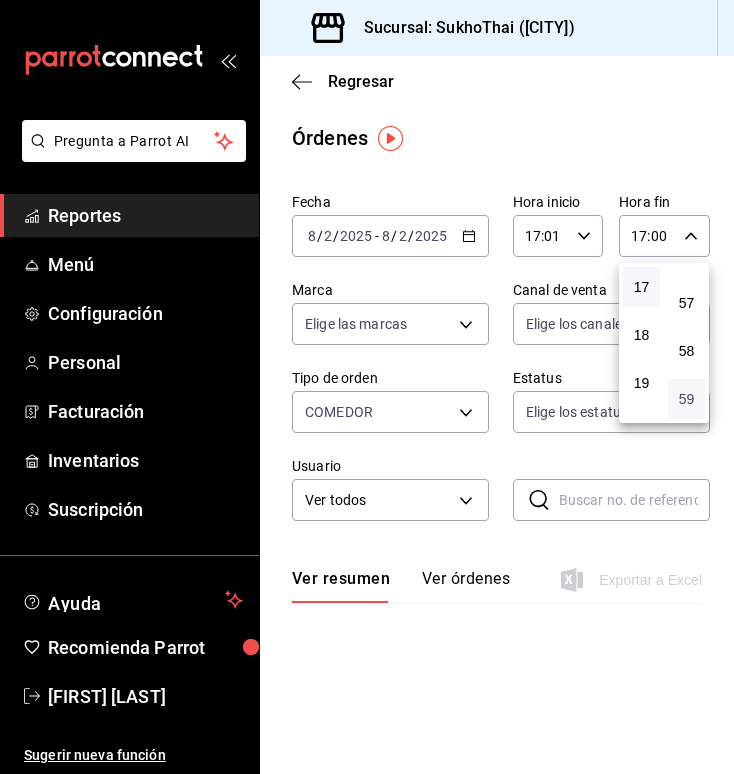 click on "59" at bounding box center (686, 399) 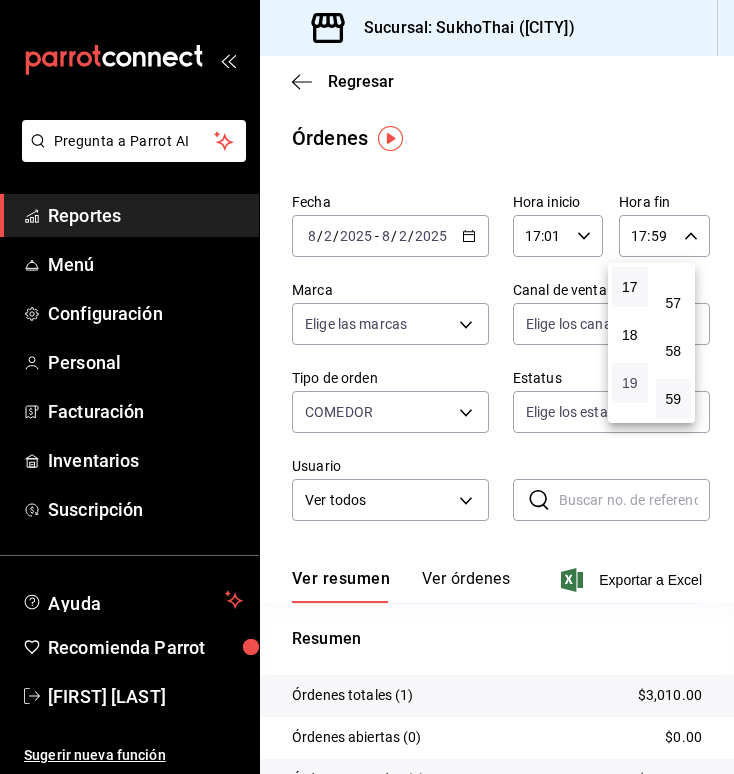 scroll, scrollTop: 992, scrollLeft: 0, axis: vertical 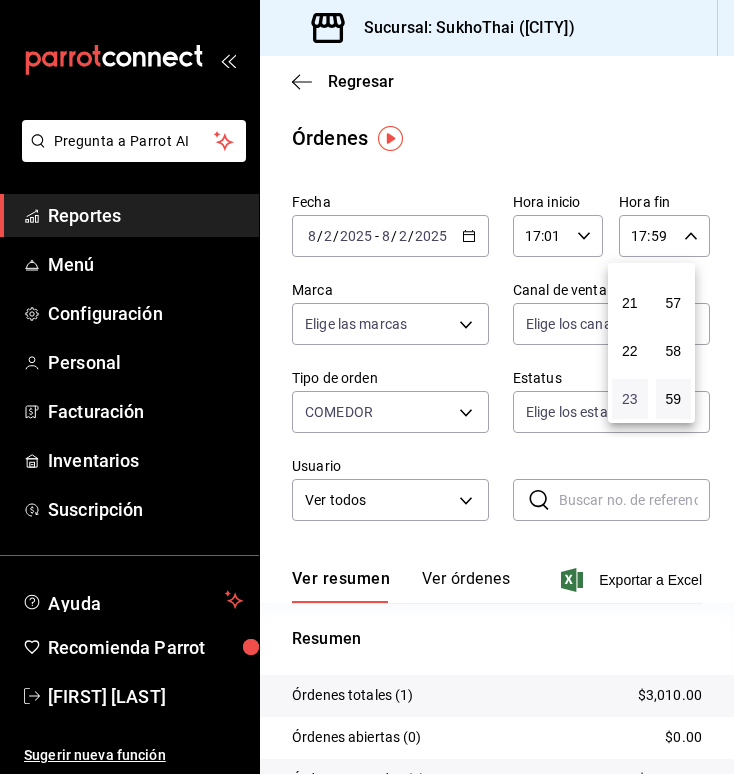 click on "23" at bounding box center (630, 399) 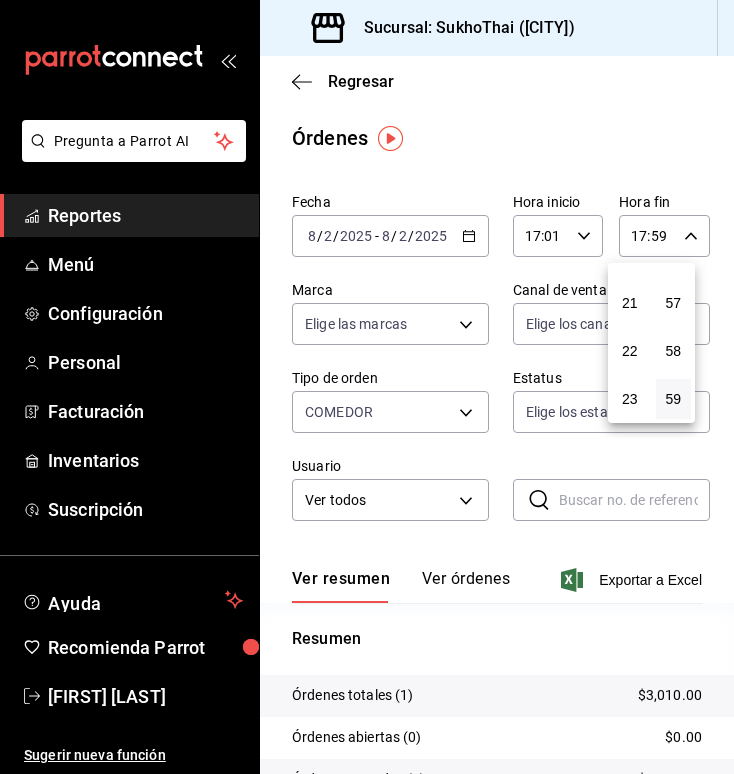 type on "23:59" 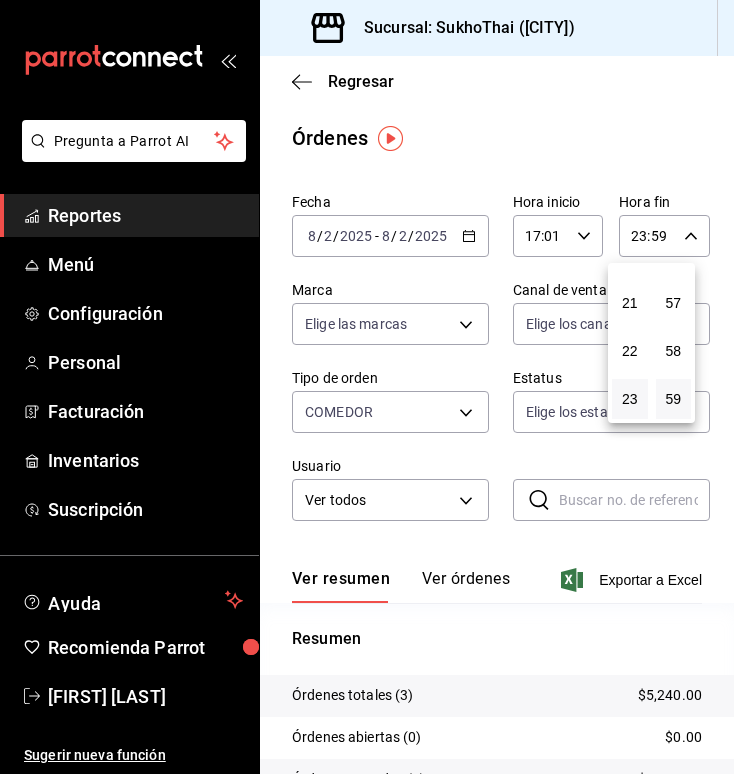 click at bounding box center (367, 387) 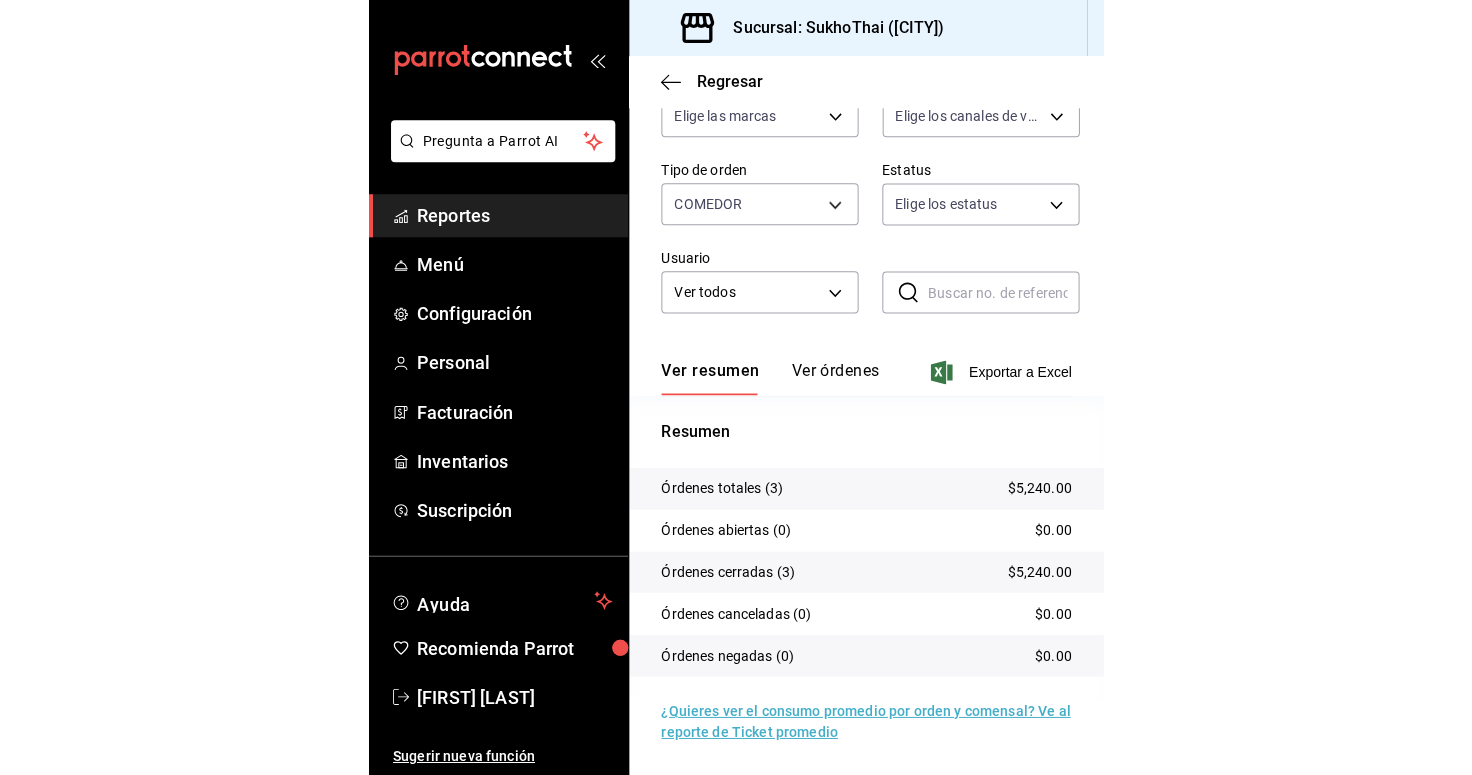 scroll, scrollTop: 0, scrollLeft: 0, axis: both 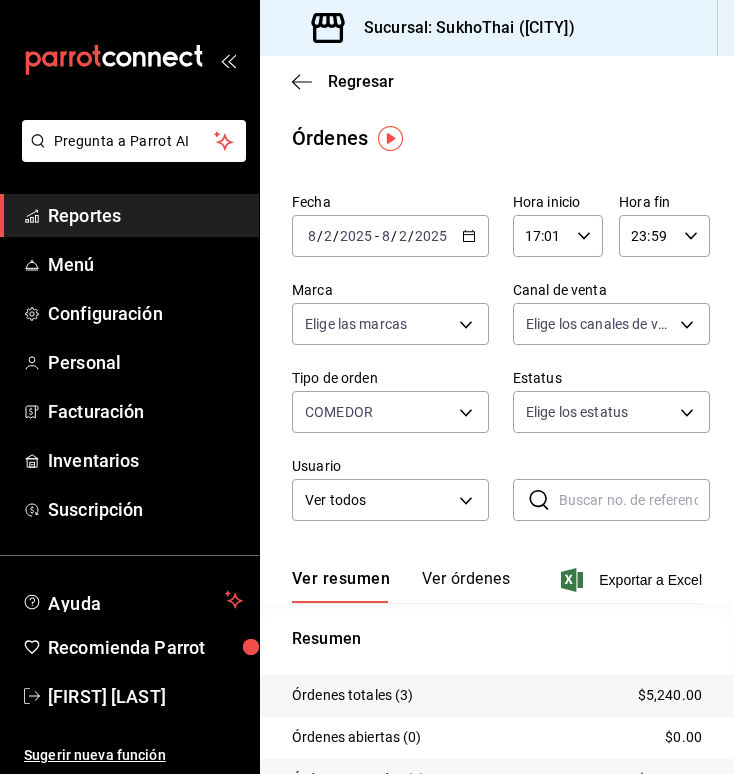 click on "2025-08-02 8 / 2 / 2025 - 2025-08-02 8 / 2 / 2025" at bounding box center [390, 236] 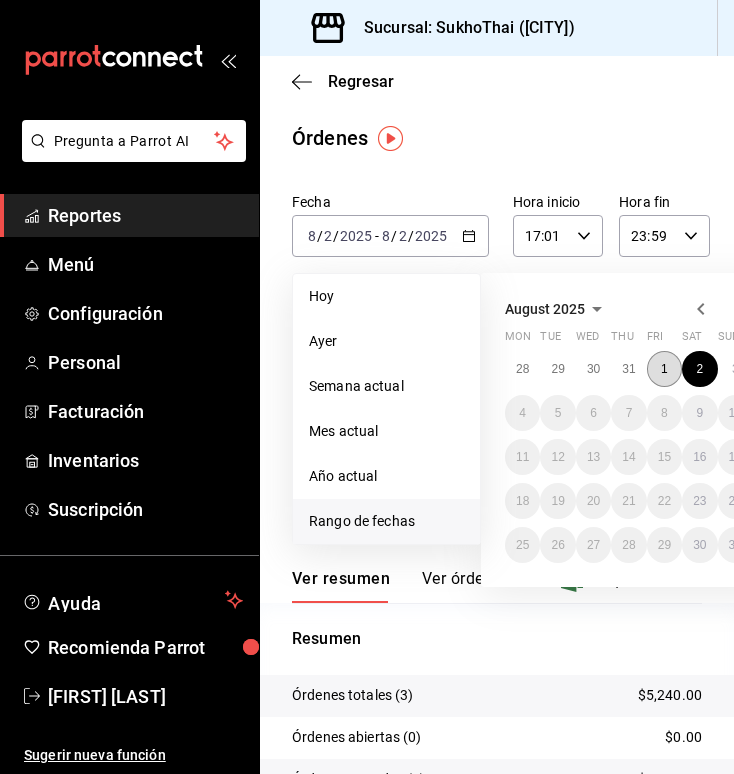 click on "1" at bounding box center (664, 369) 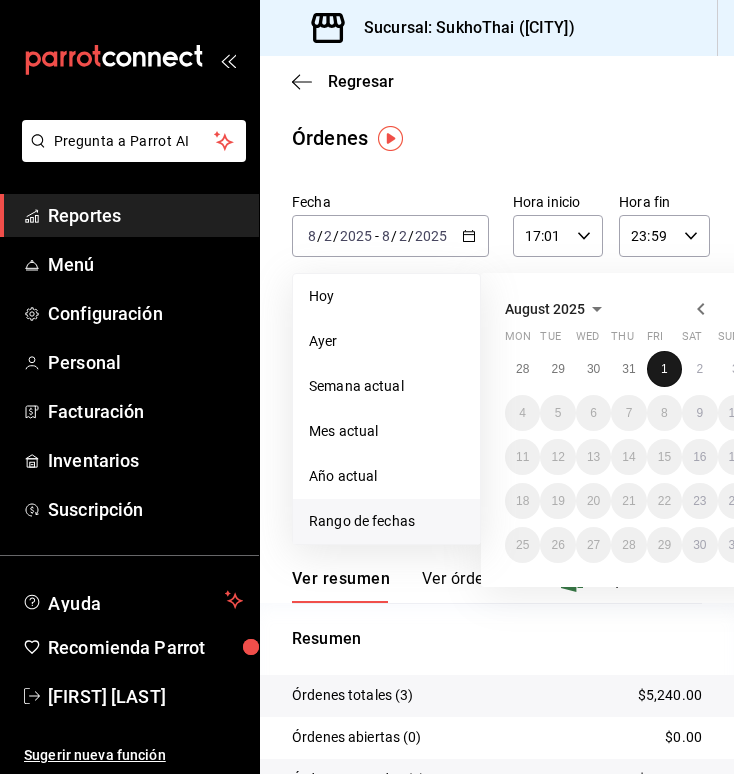 click on "1" at bounding box center (664, 369) 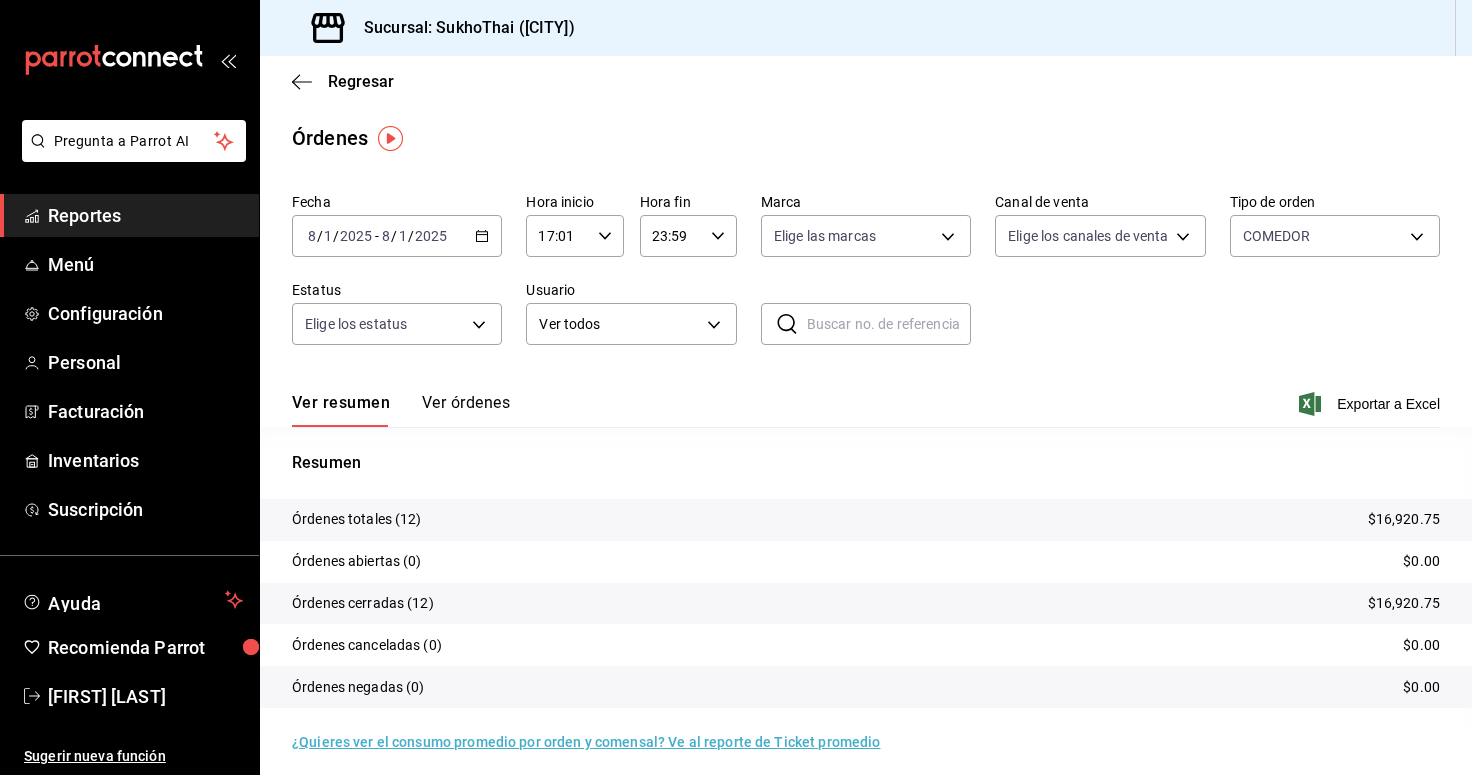 drag, startPoint x: 310, startPoint y: 121, endPoint x: 305, endPoint y: 111, distance: 11.18034 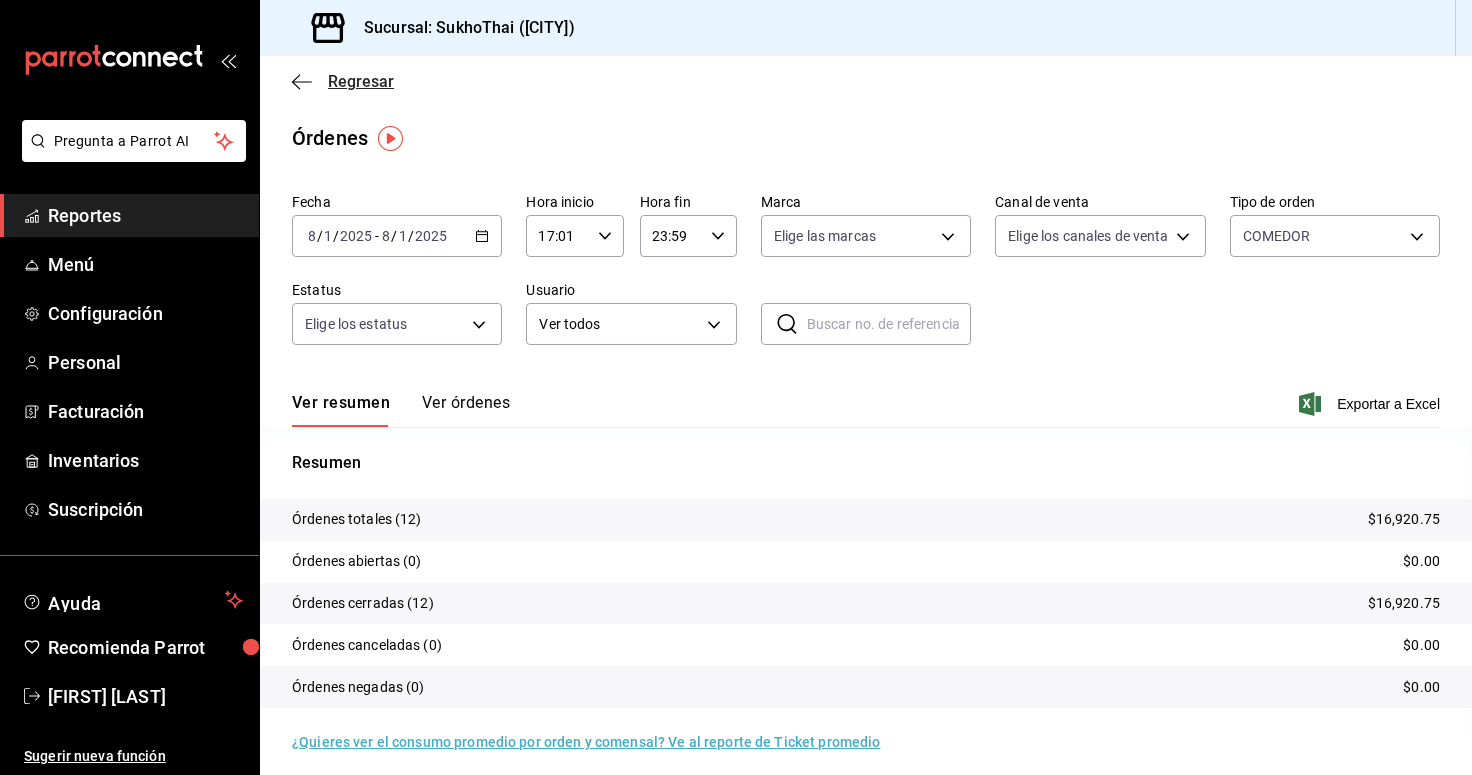 click 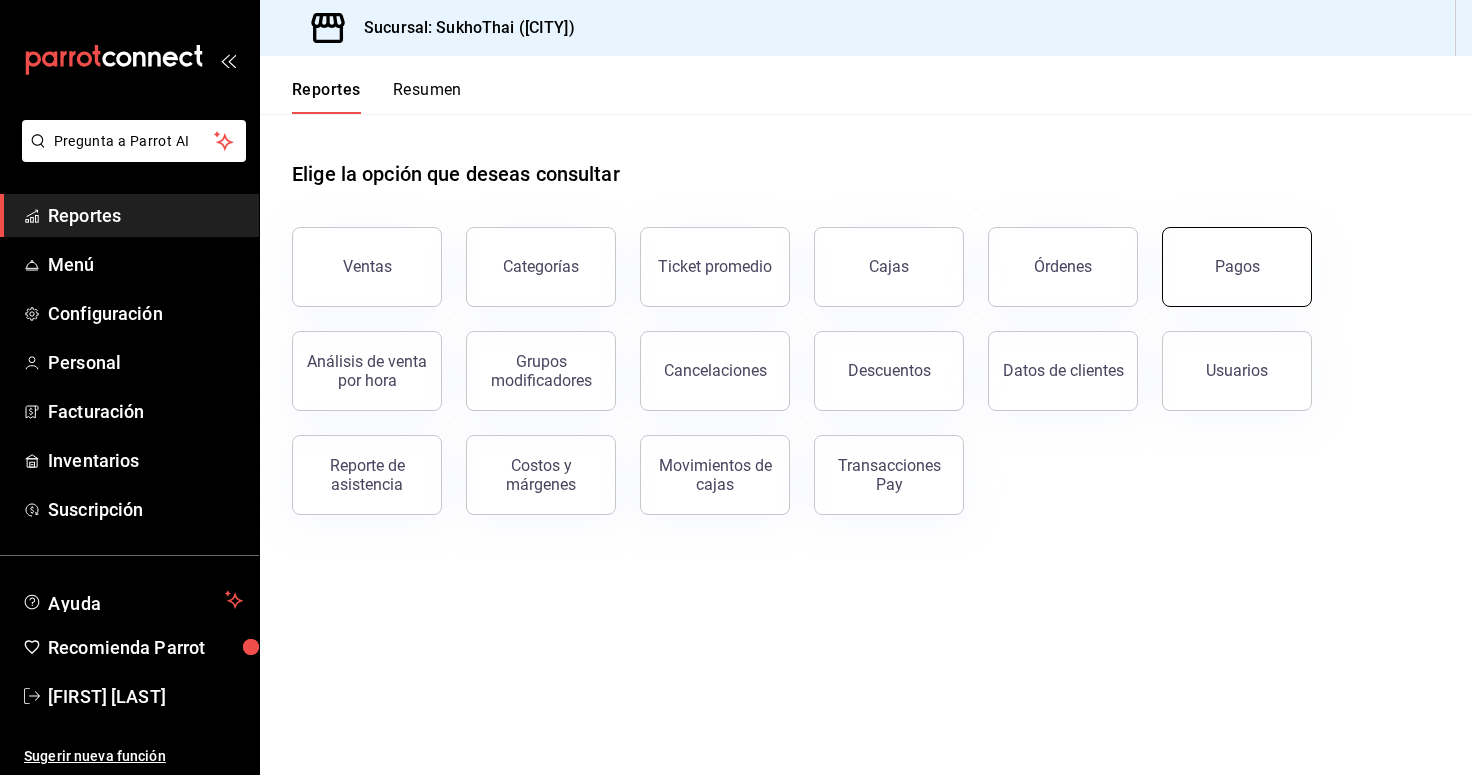 click on "Pagos" at bounding box center [1237, 267] 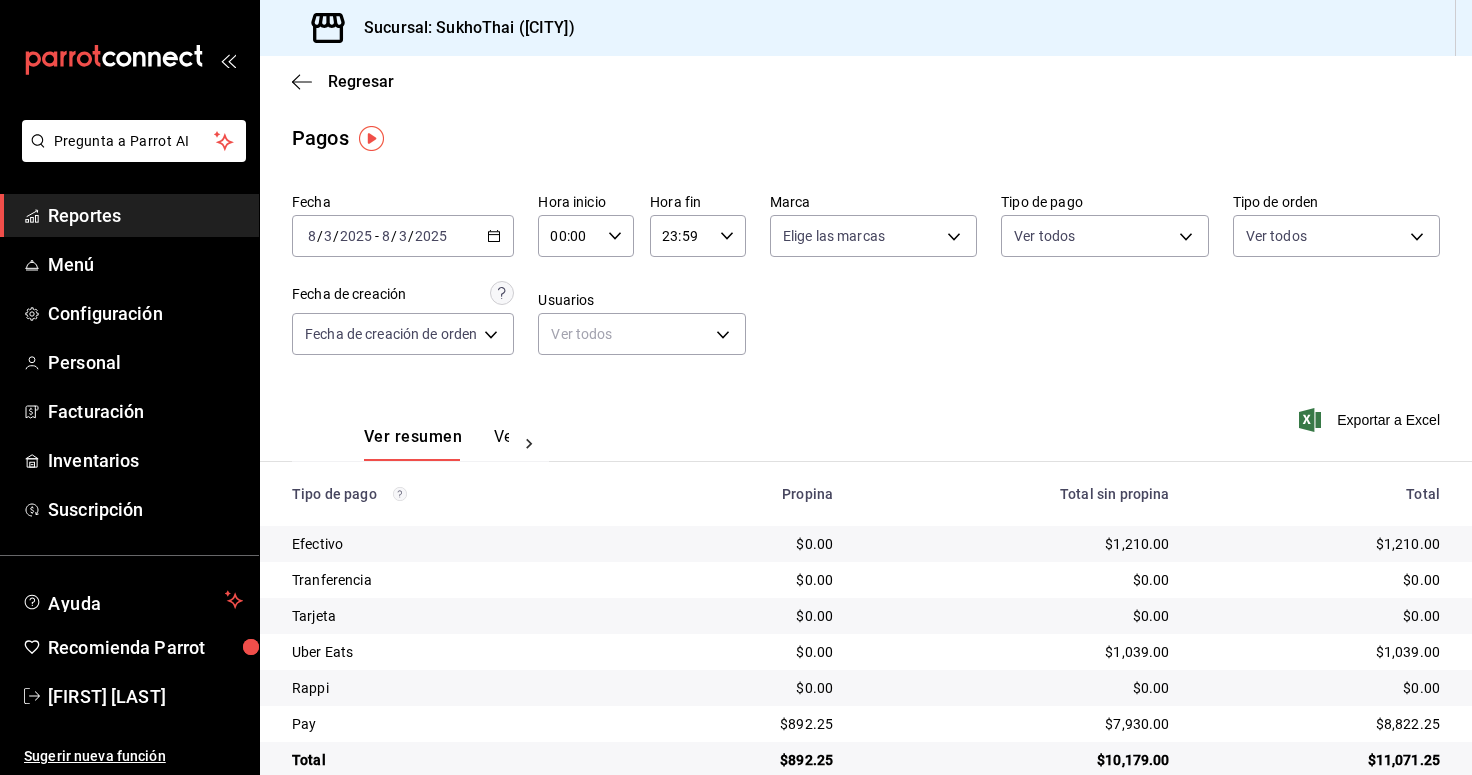 click on "2025-08-03 8 / 3 / 2025 - 2025-08-03 8 / 3 / 2025" at bounding box center [403, 236] 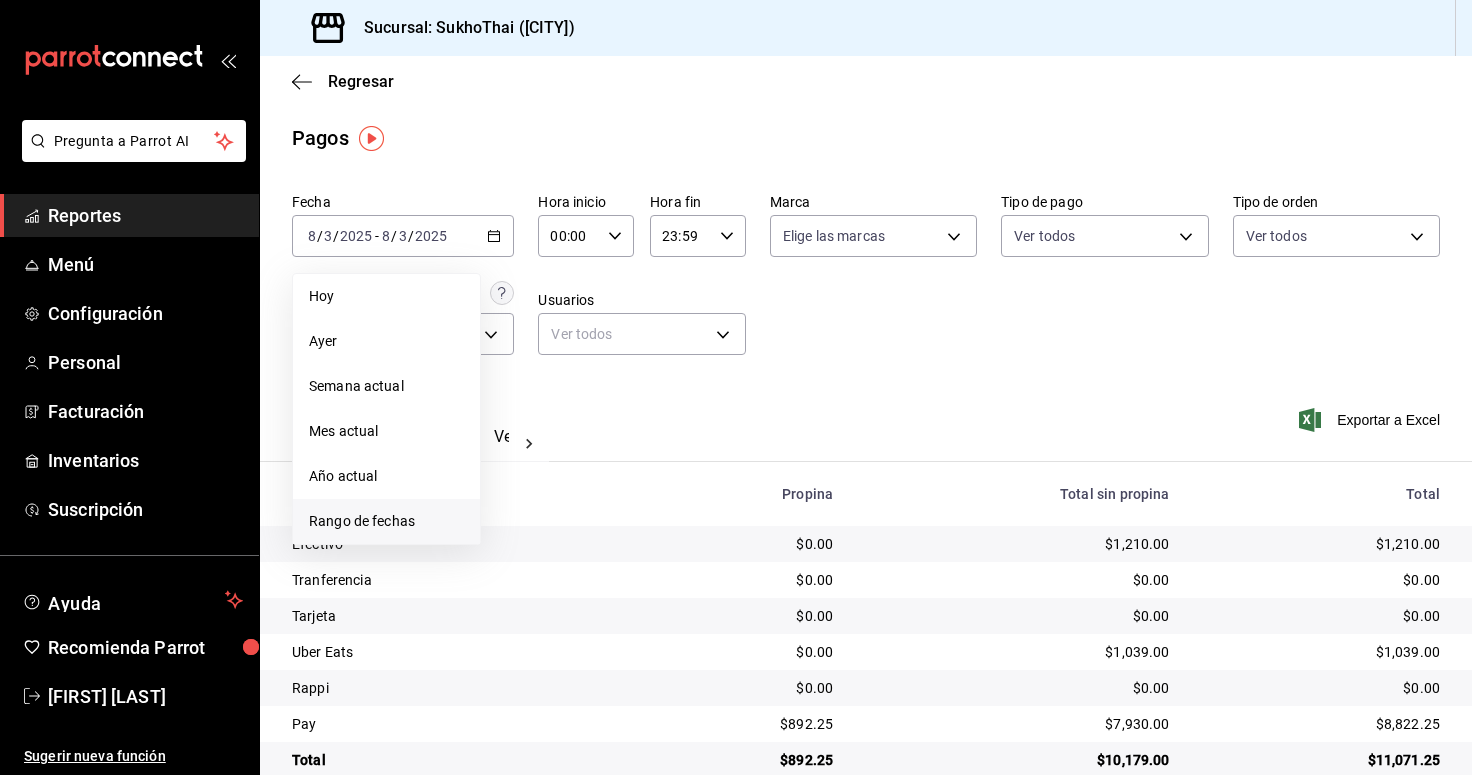 click on "Rango de fechas" at bounding box center [386, 521] 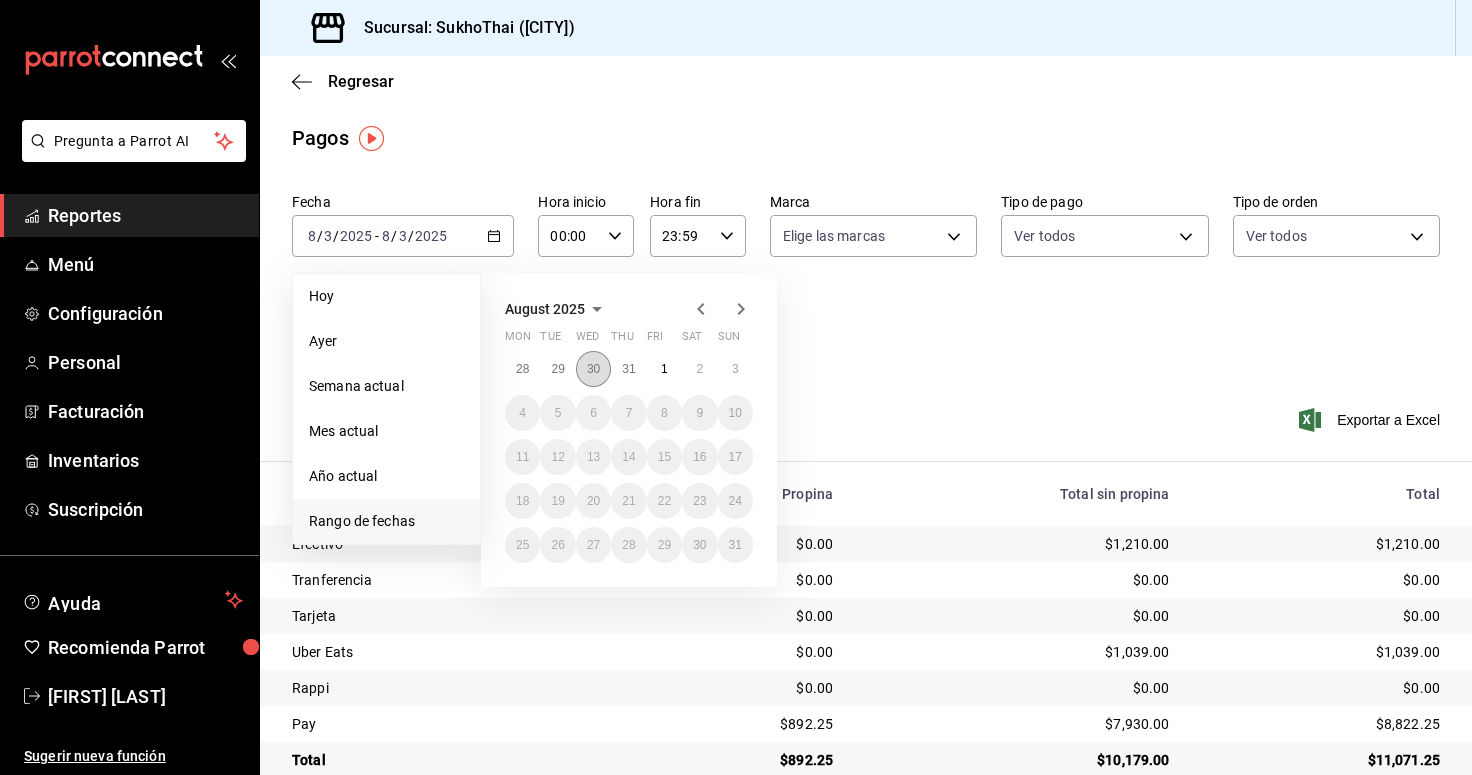 click on "30" at bounding box center [593, 369] 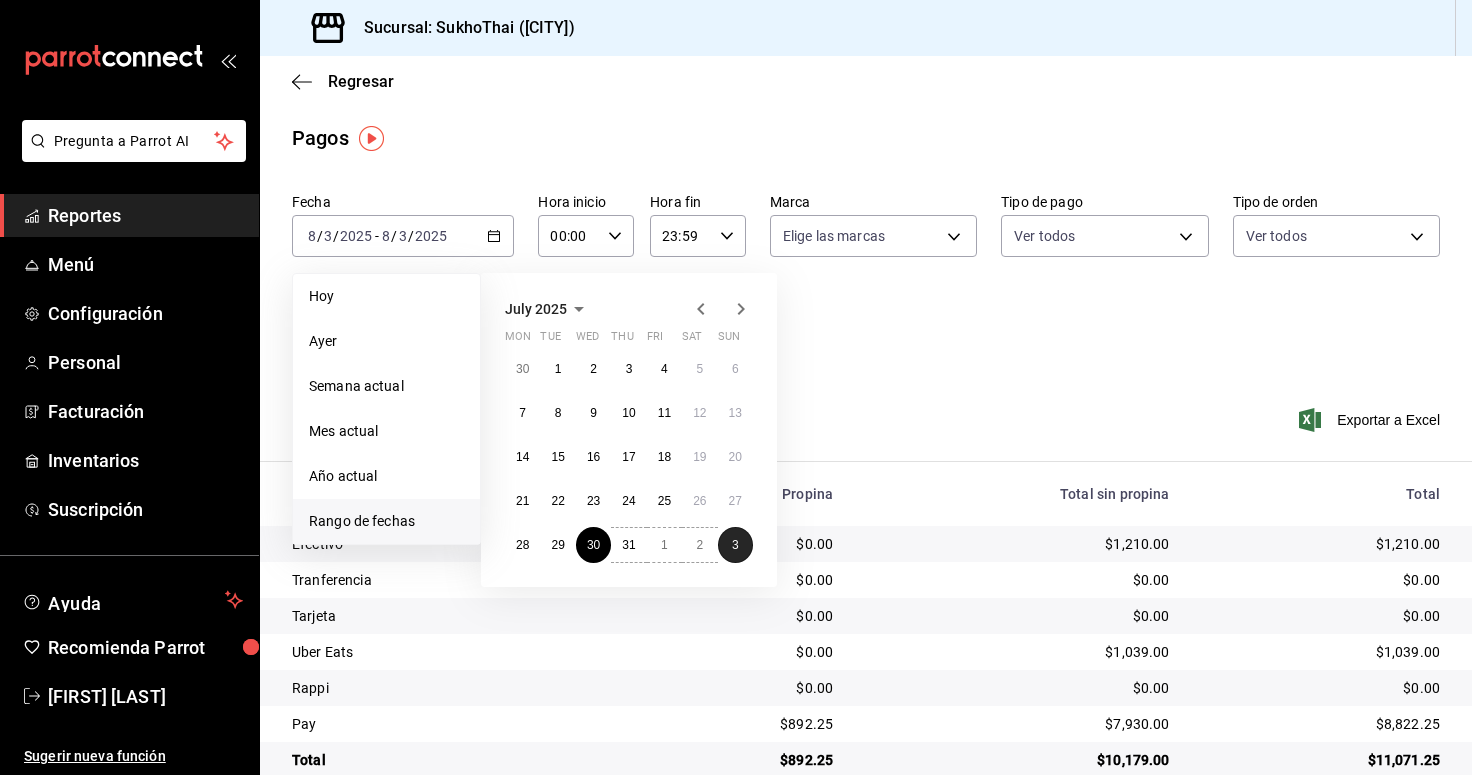 click on "3" at bounding box center (735, 545) 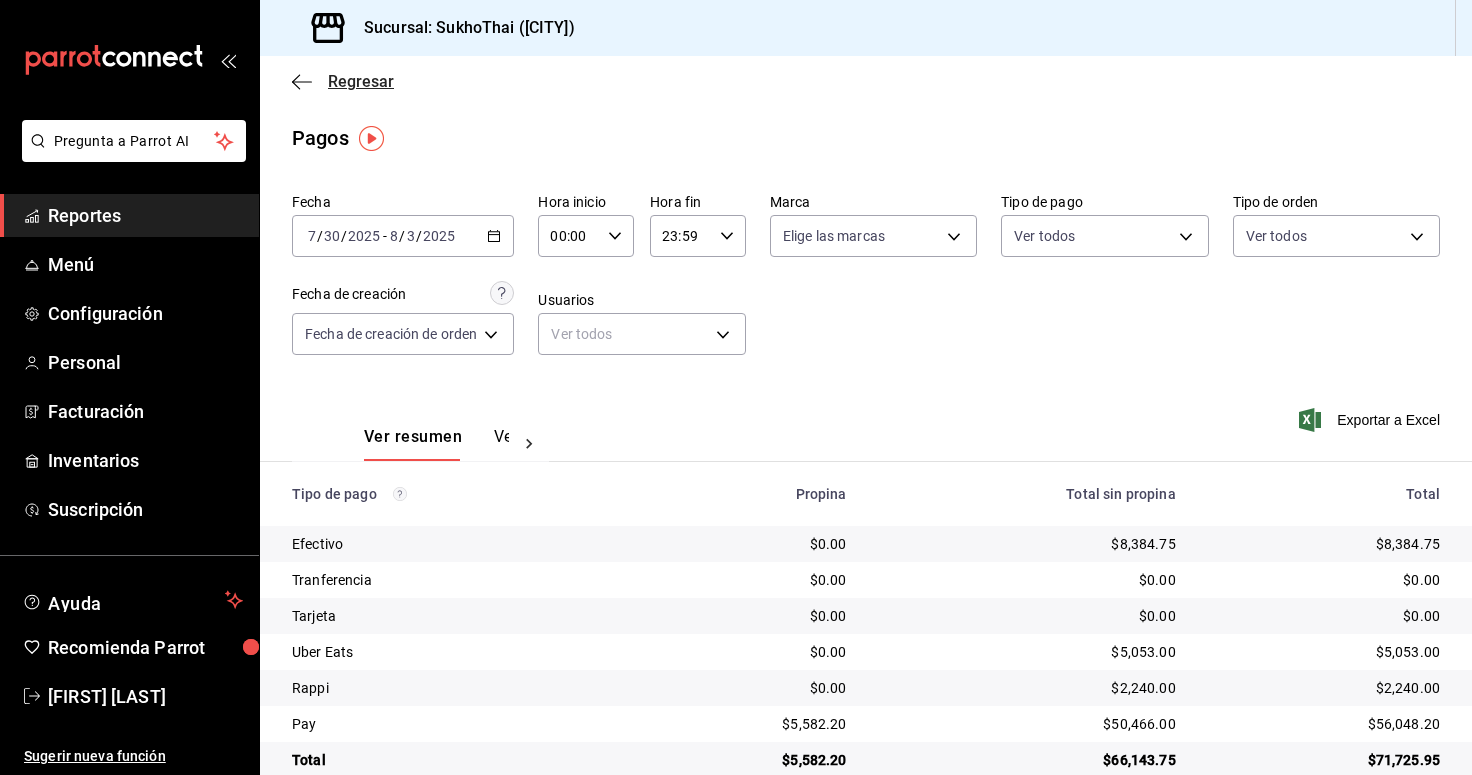 click 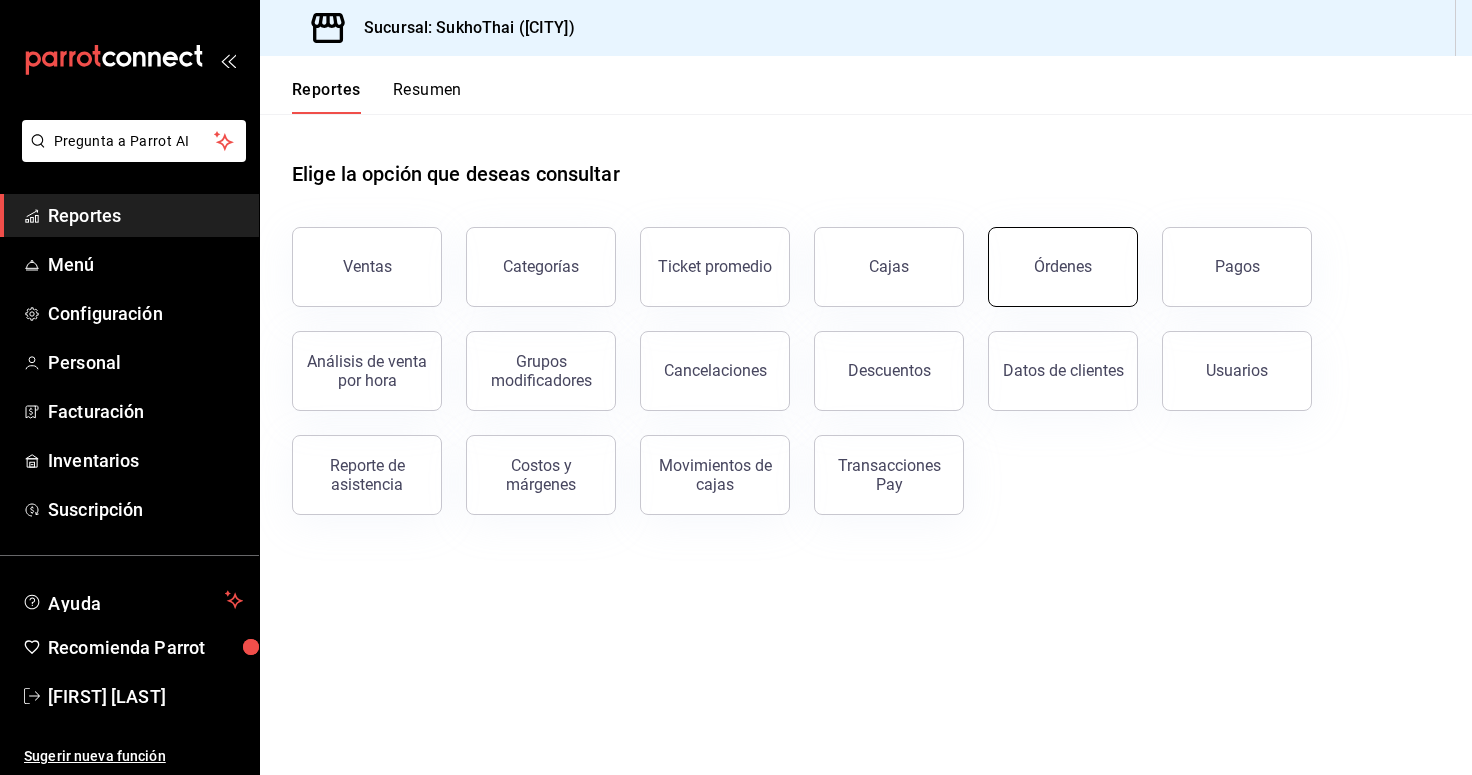 click on "Órdenes" at bounding box center [1063, 267] 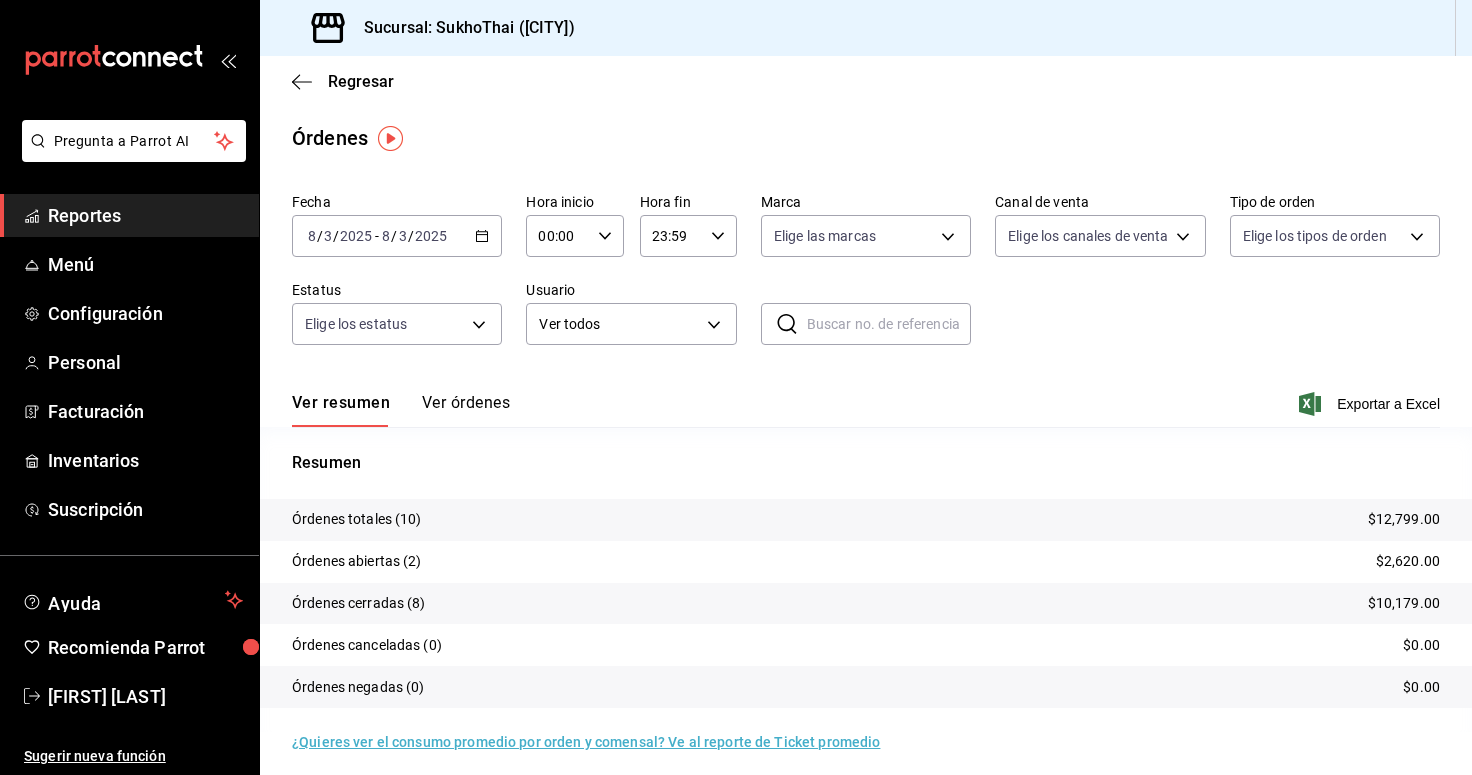 click on "Ver órdenes" at bounding box center [466, 410] 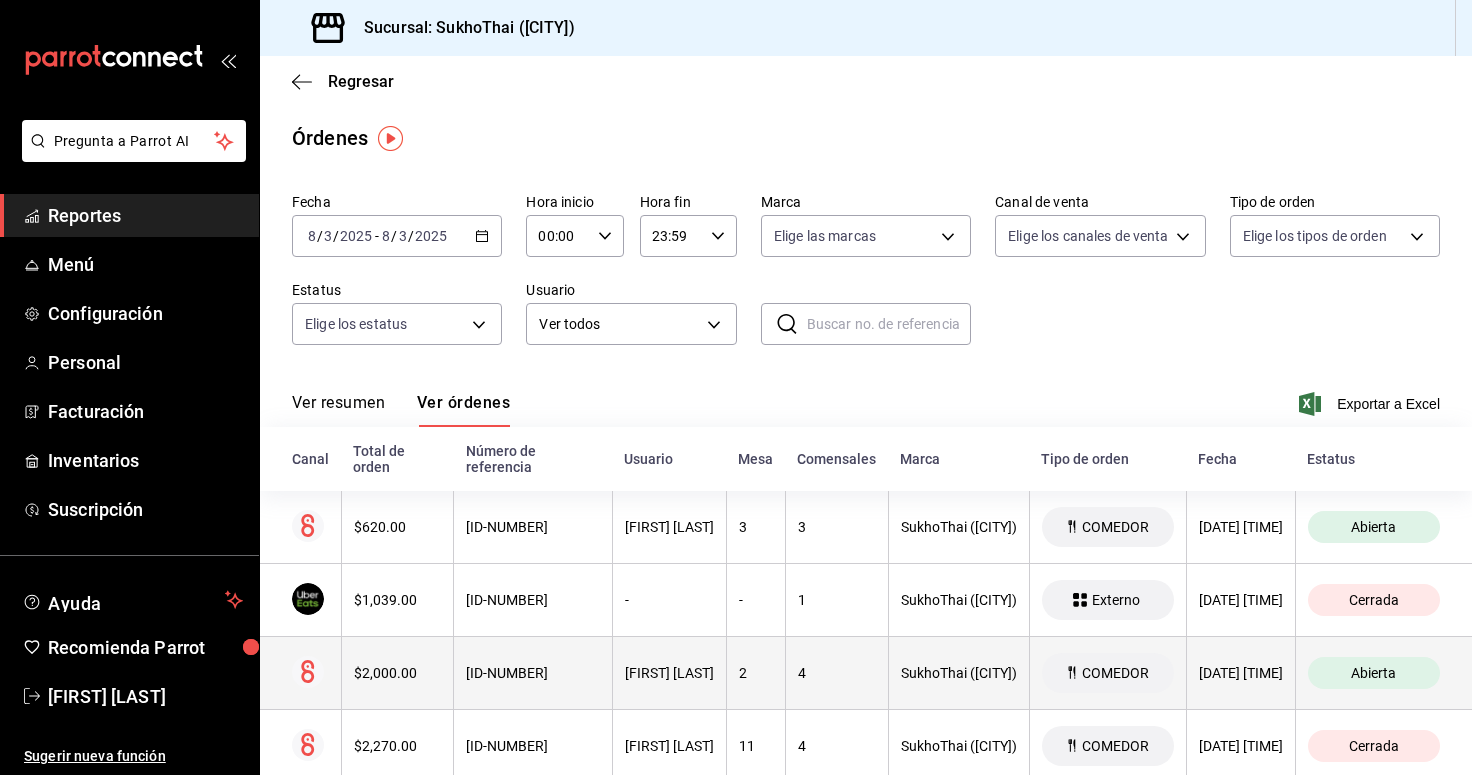 scroll, scrollTop: 0, scrollLeft: 93, axis: horizontal 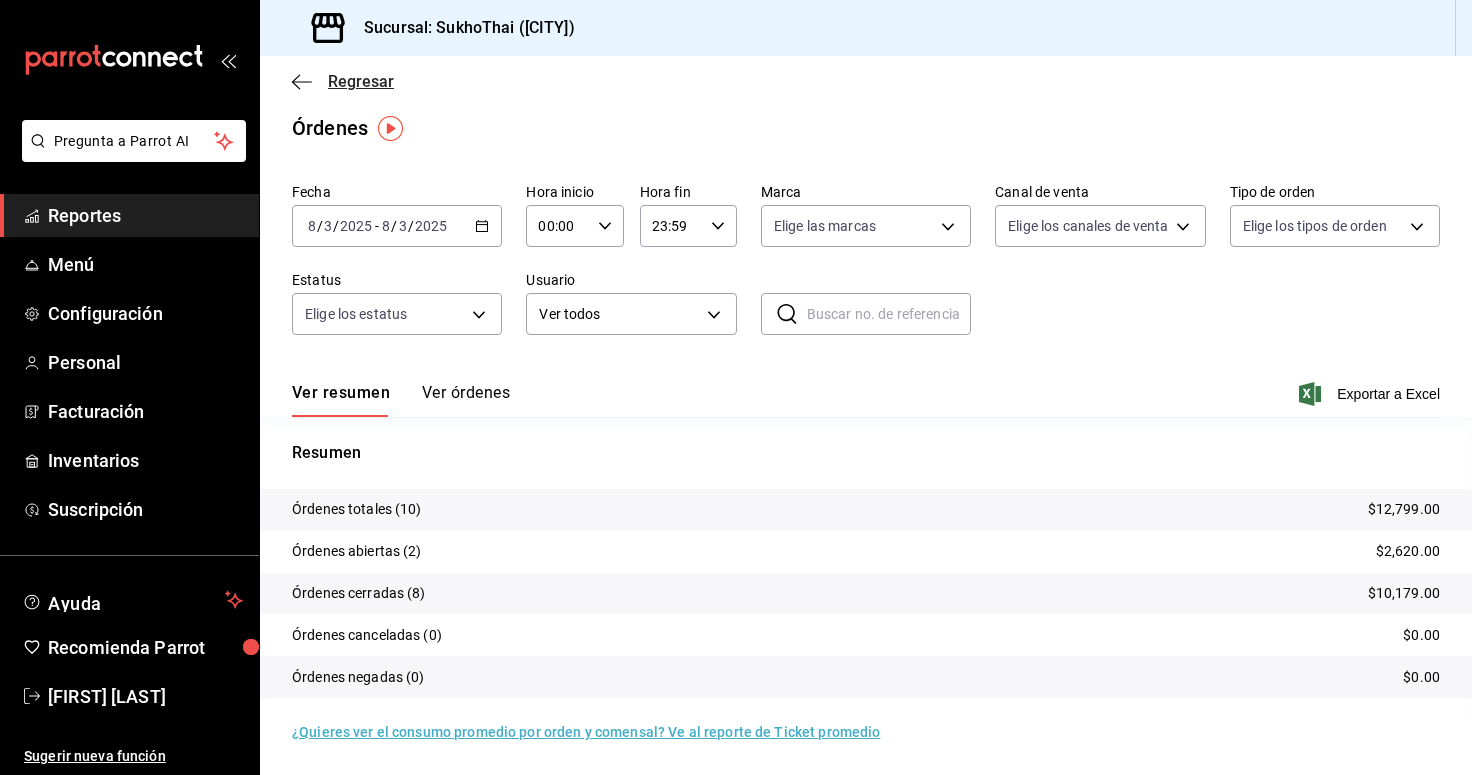 click 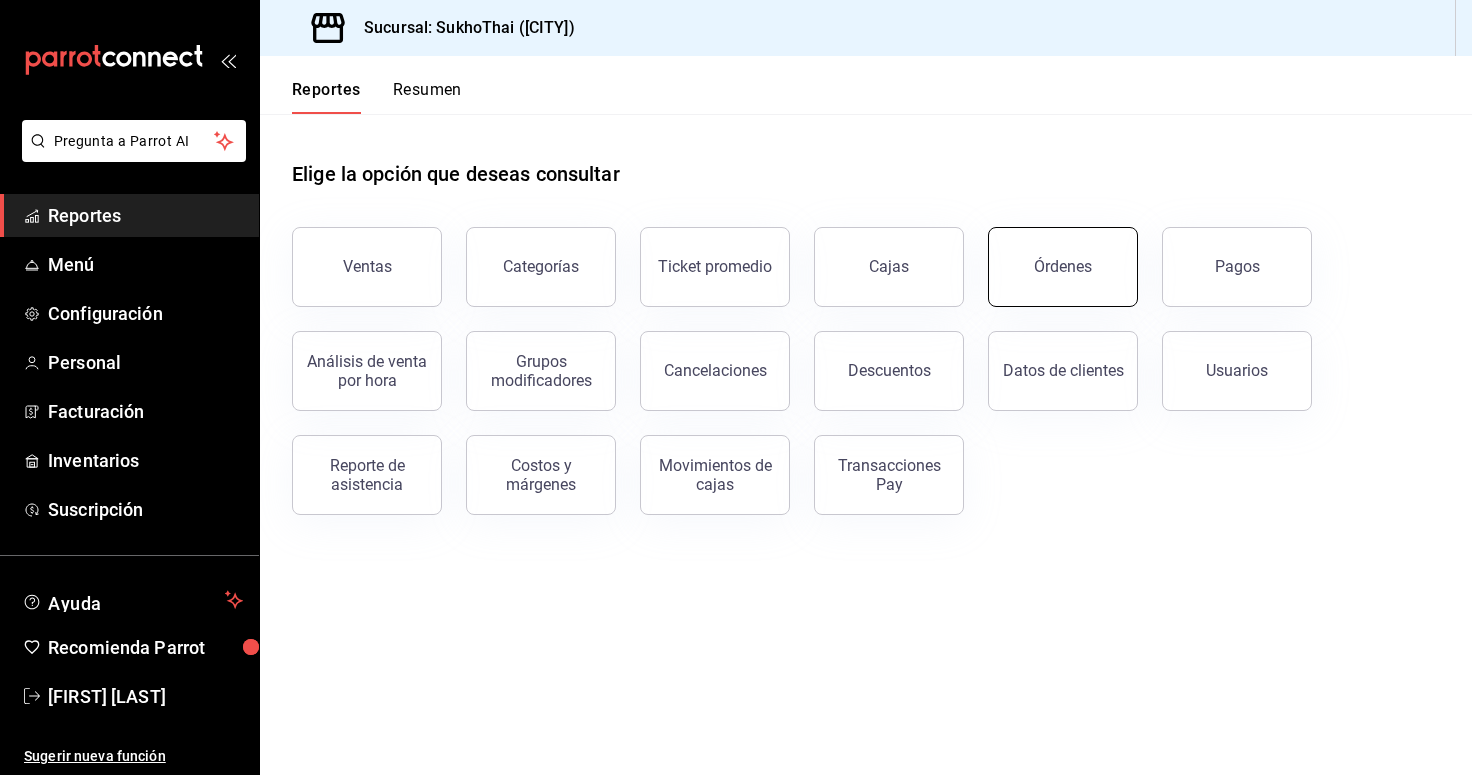 click on "Órdenes" at bounding box center (1063, 267) 